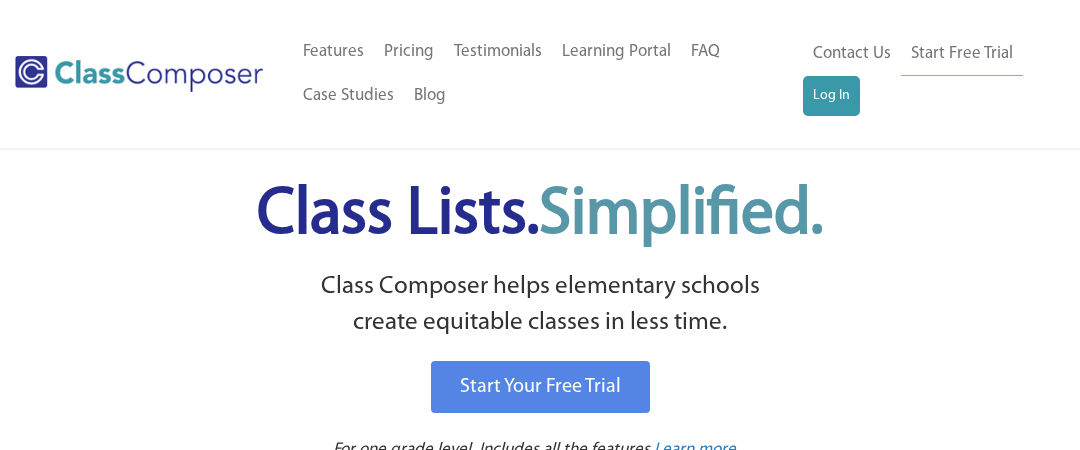scroll, scrollTop: 0, scrollLeft: 0, axis: both 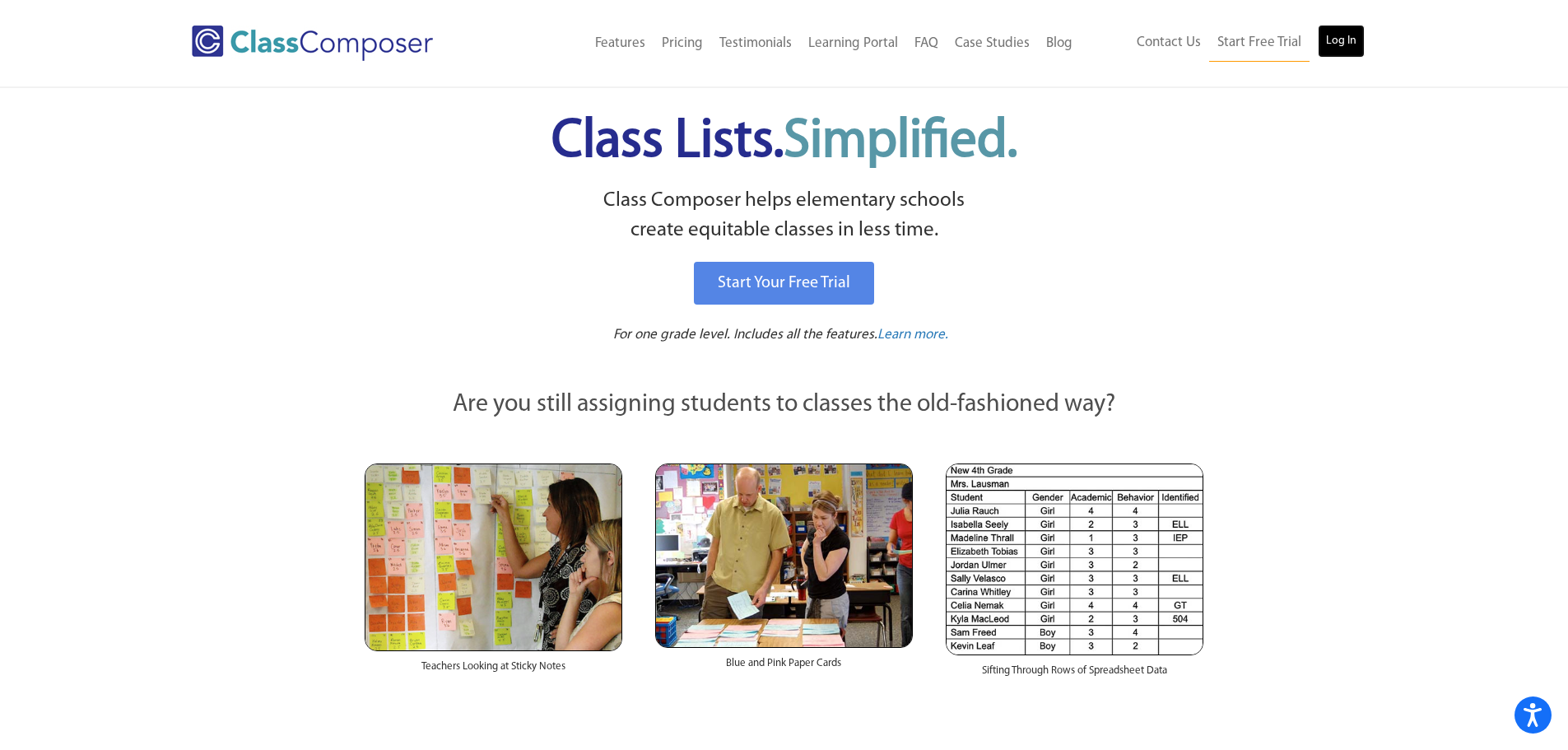 click on "Log In" at bounding box center [1341, 41] 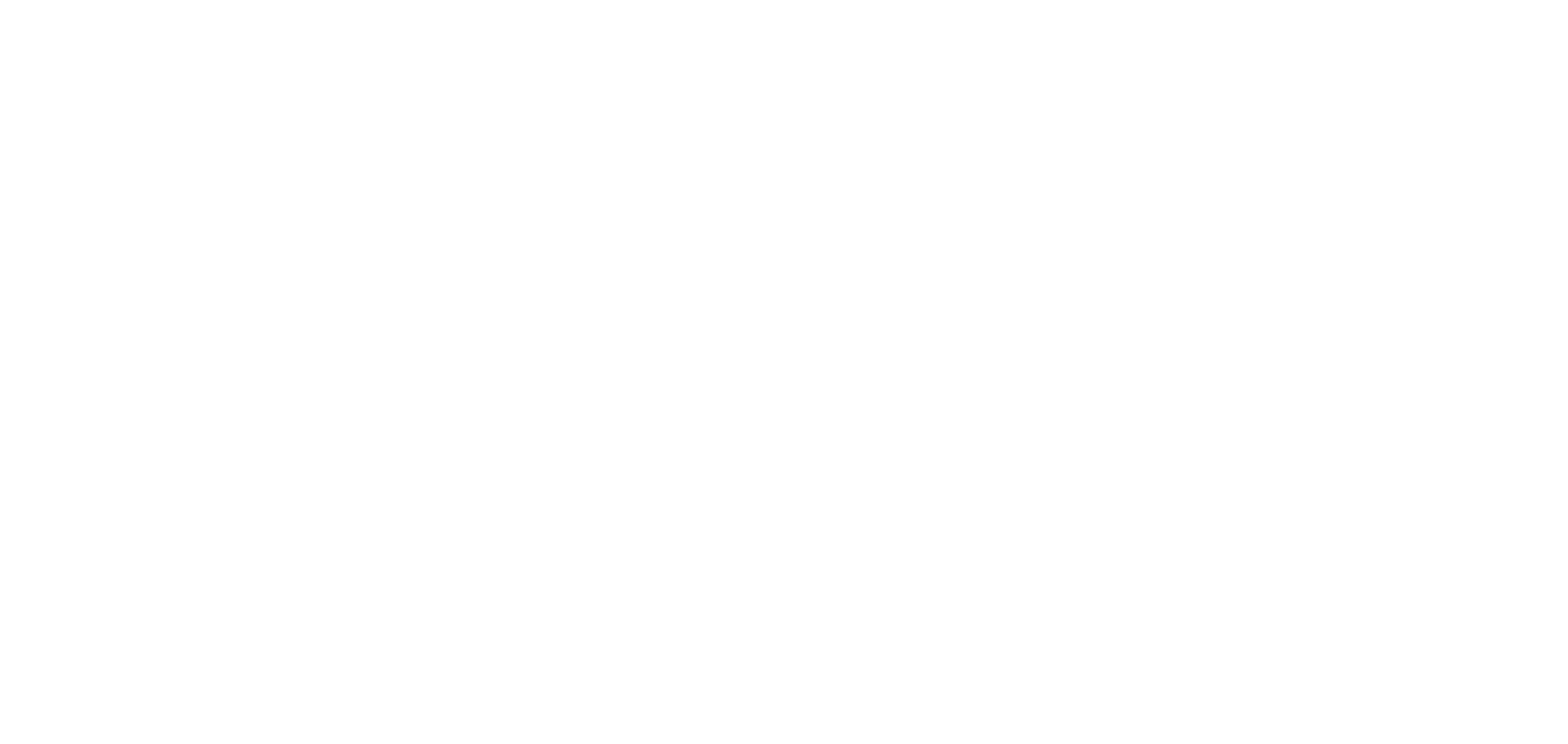 scroll, scrollTop: 0, scrollLeft: 0, axis: both 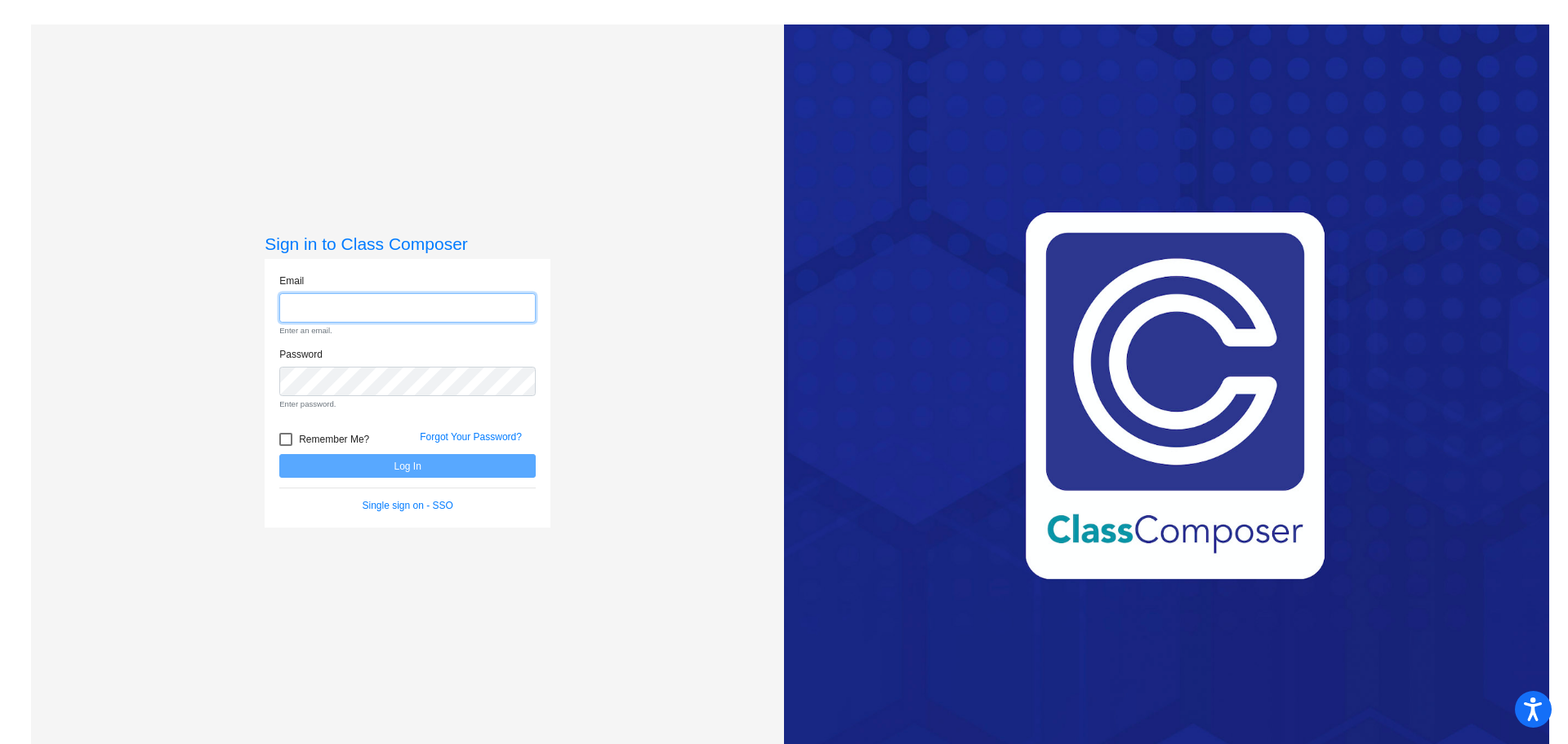 click 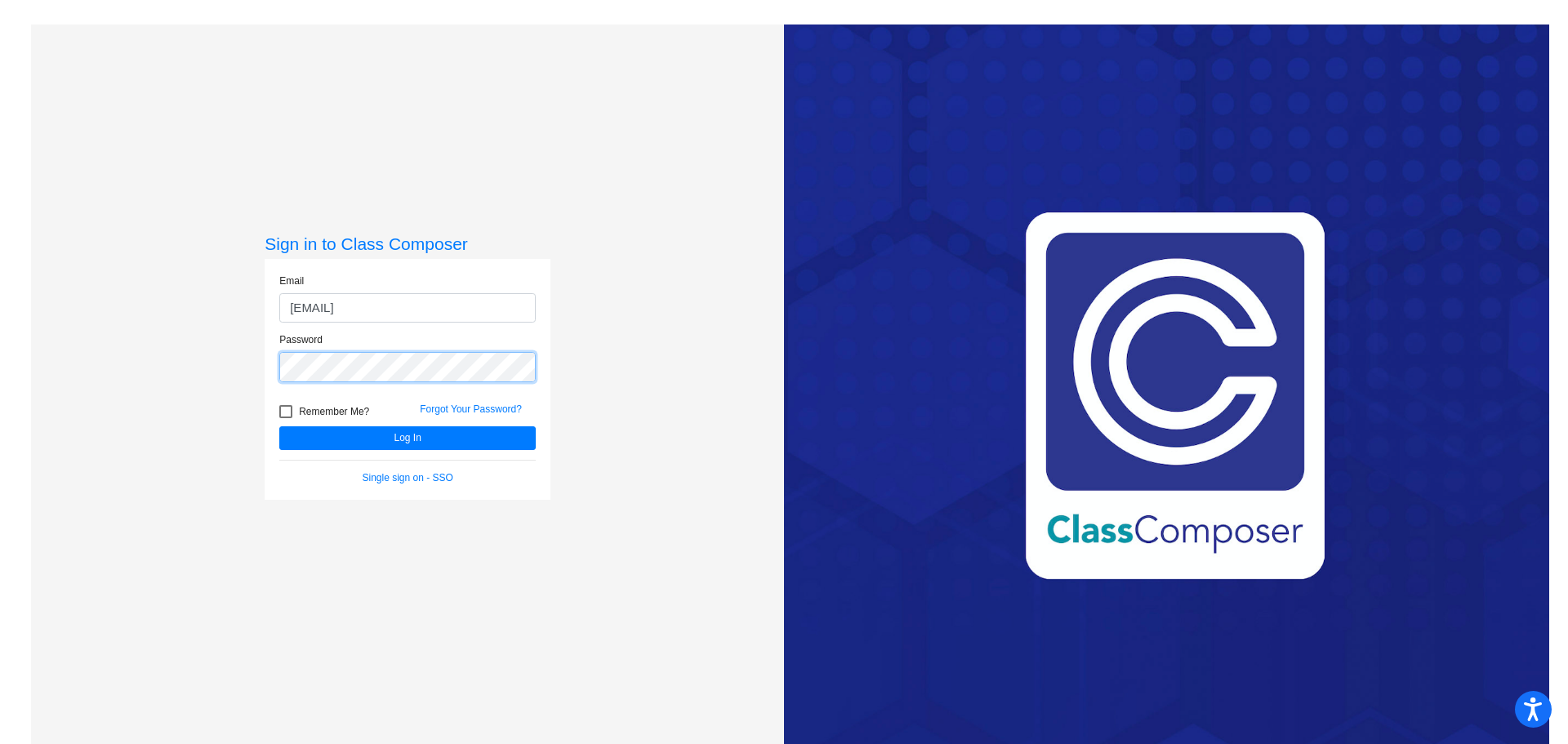 click on "Log In" 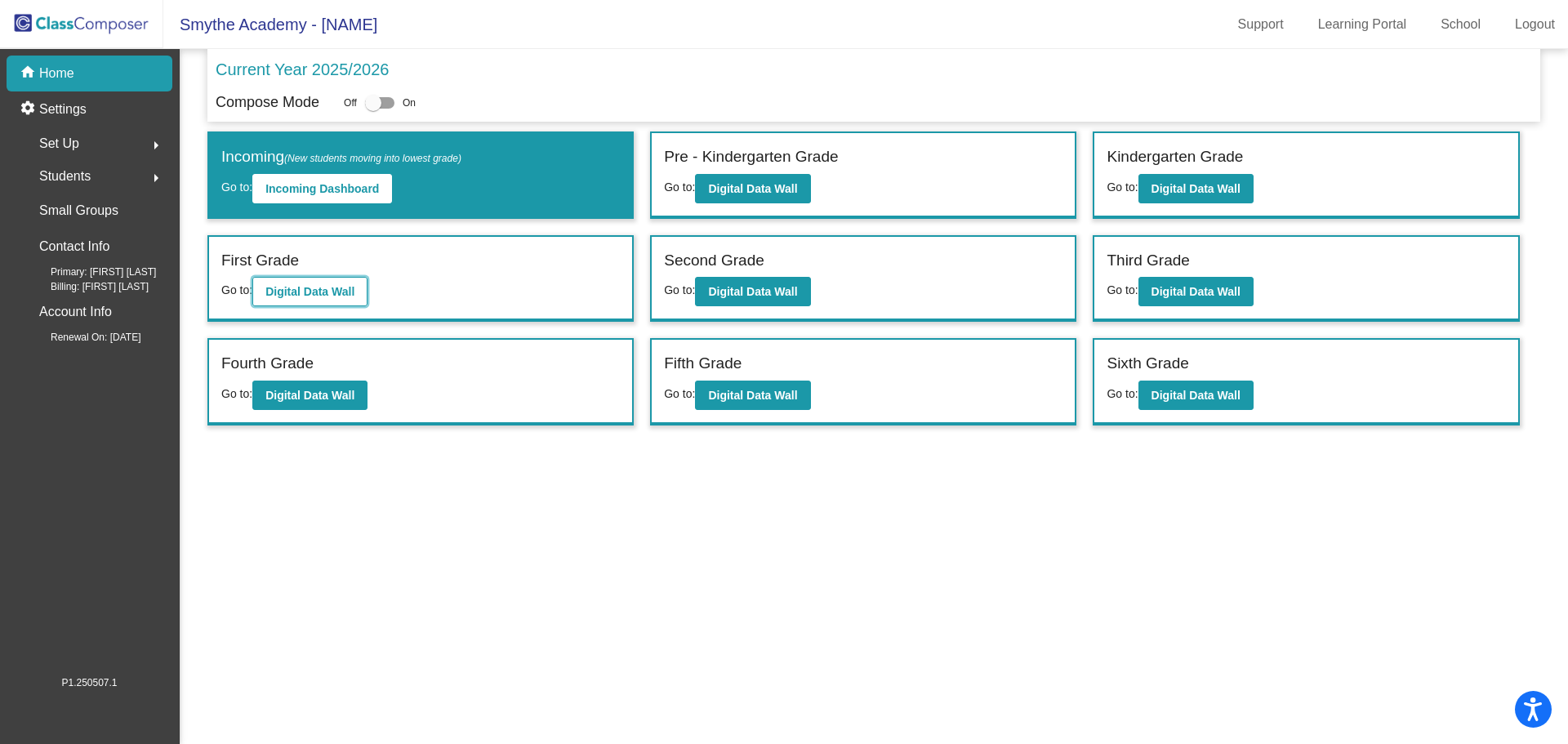 click on "Digital Data Wall" 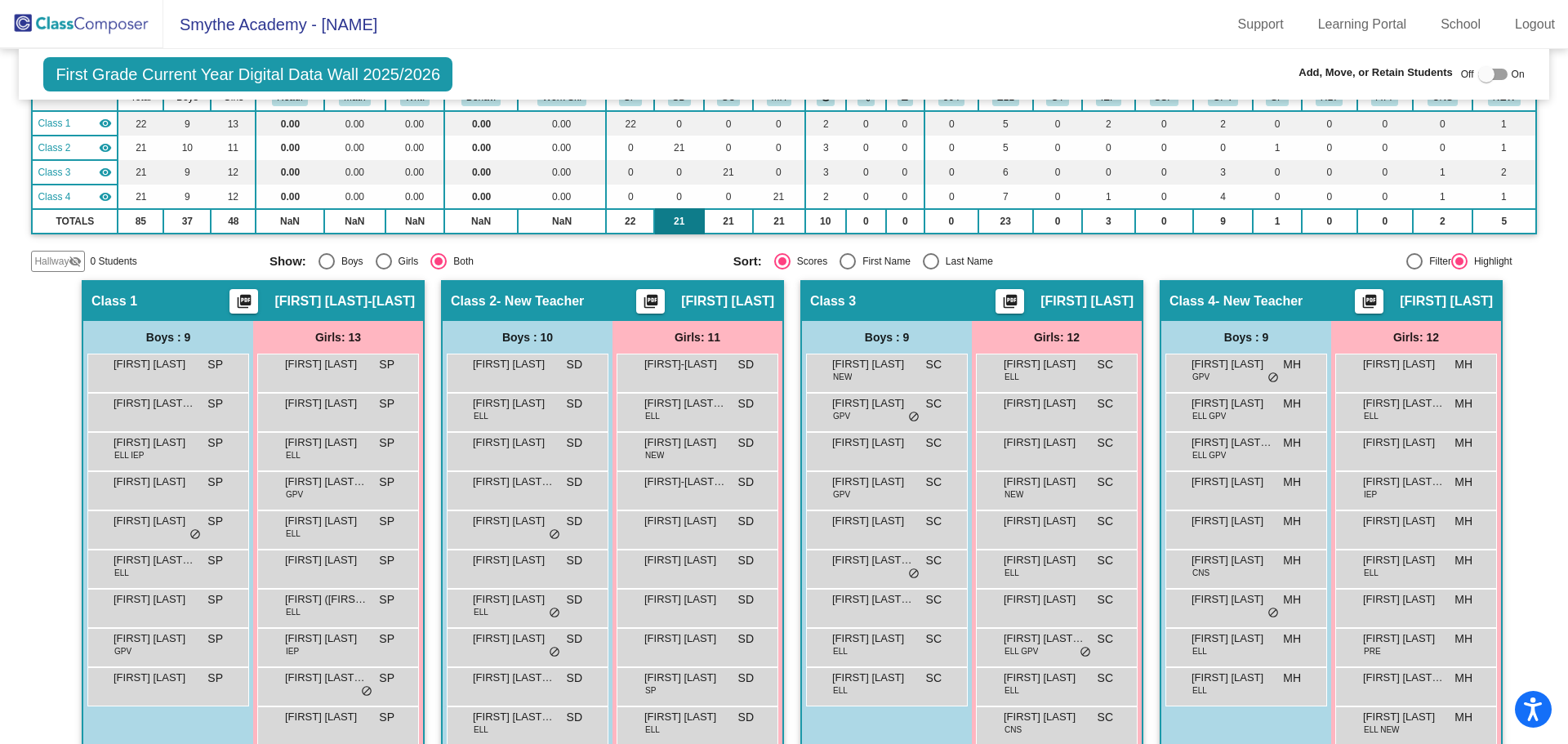 scroll, scrollTop: 163, scrollLeft: 0, axis: vertical 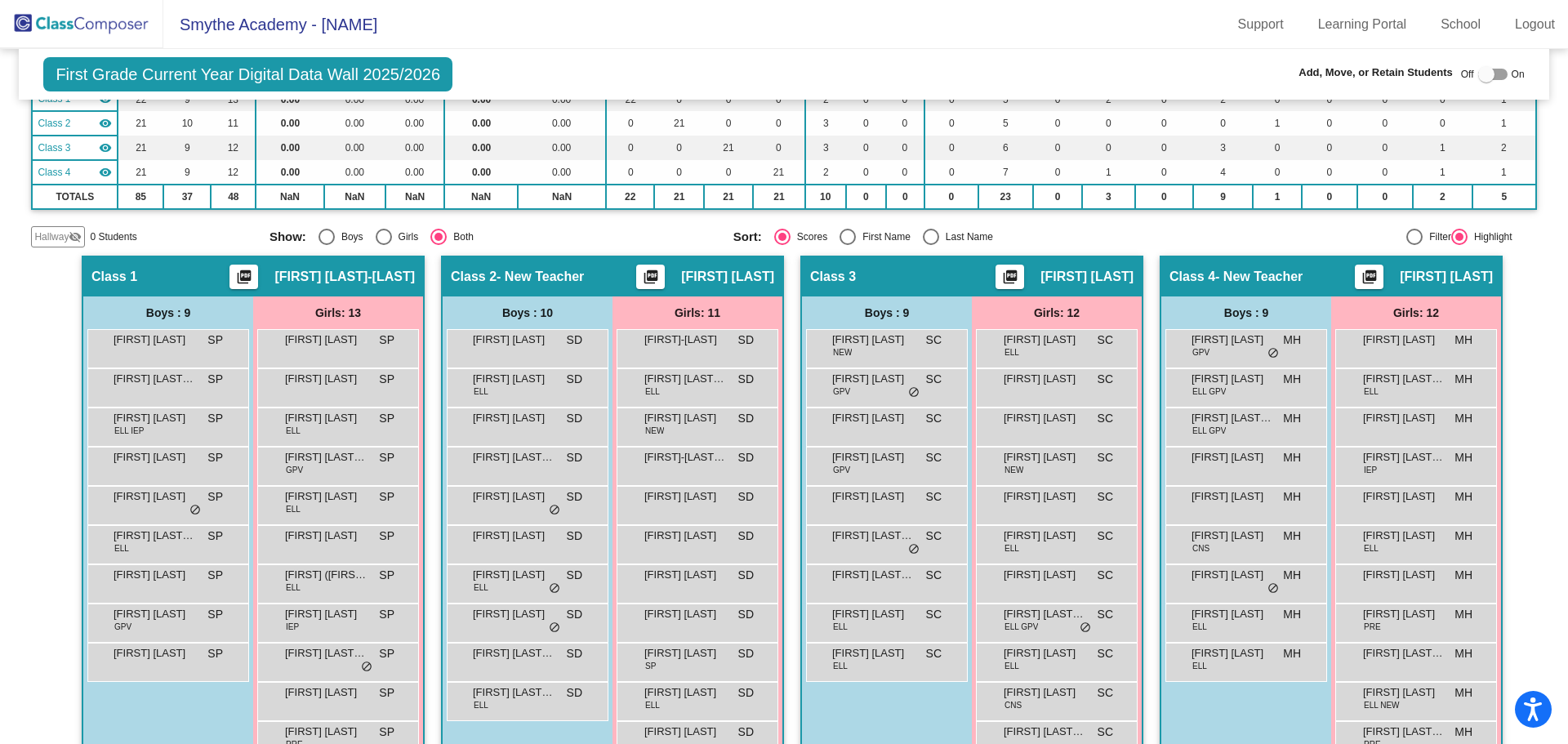 click on "First Grade Current Year Digital Data Wall 2025/2026" 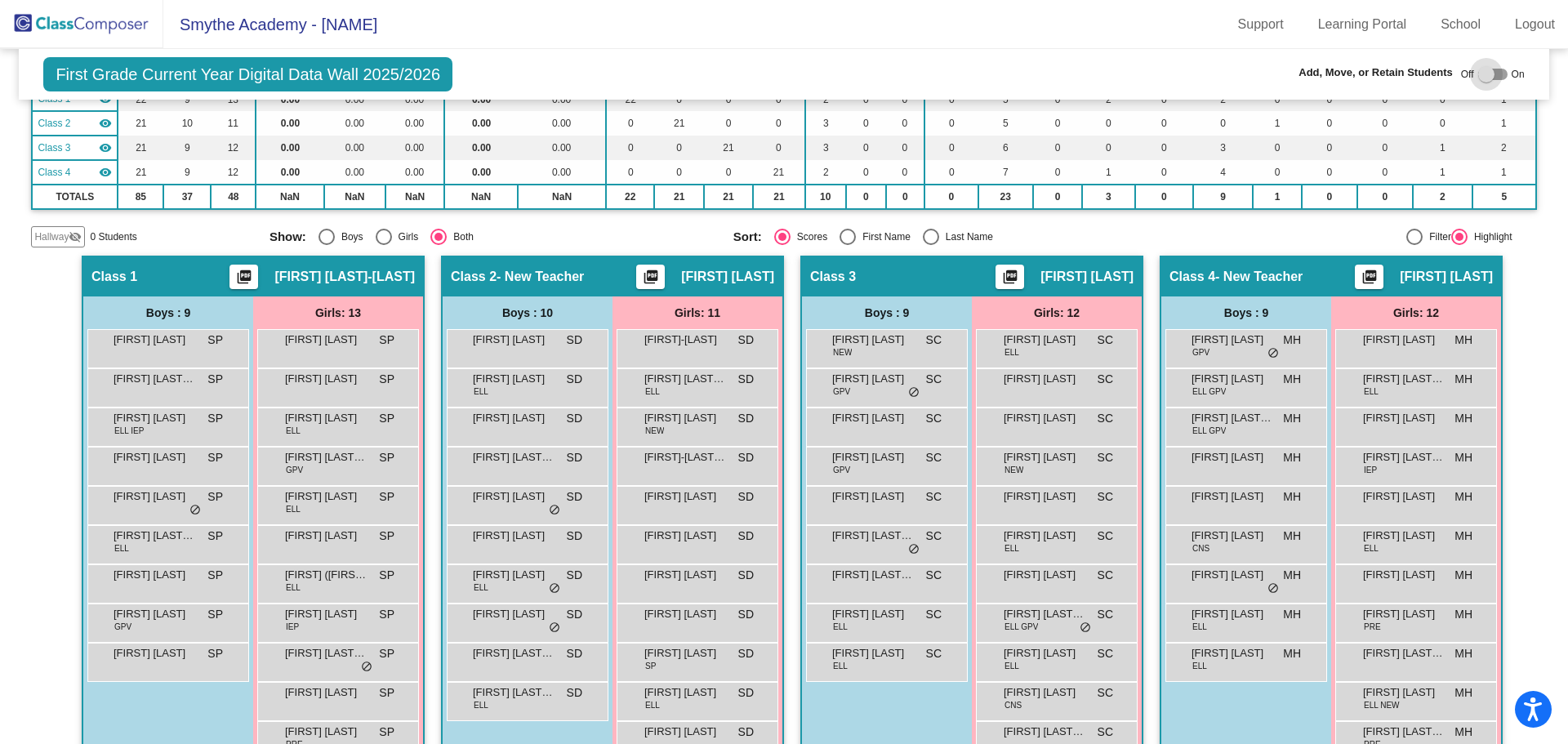 click at bounding box center (1486, 74) 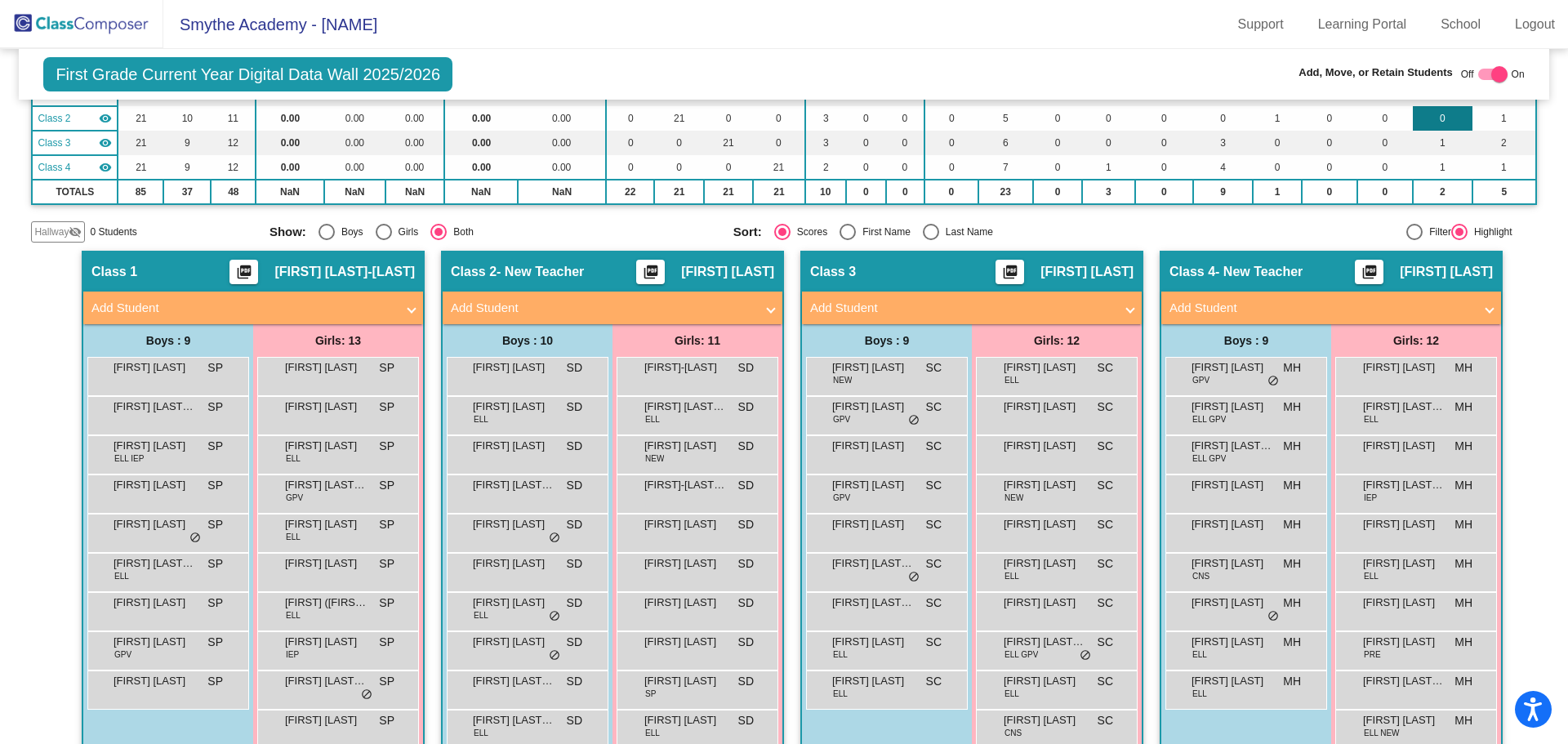 scroll, scrollTop: 163, scrollLeft: 0, axis: vertical 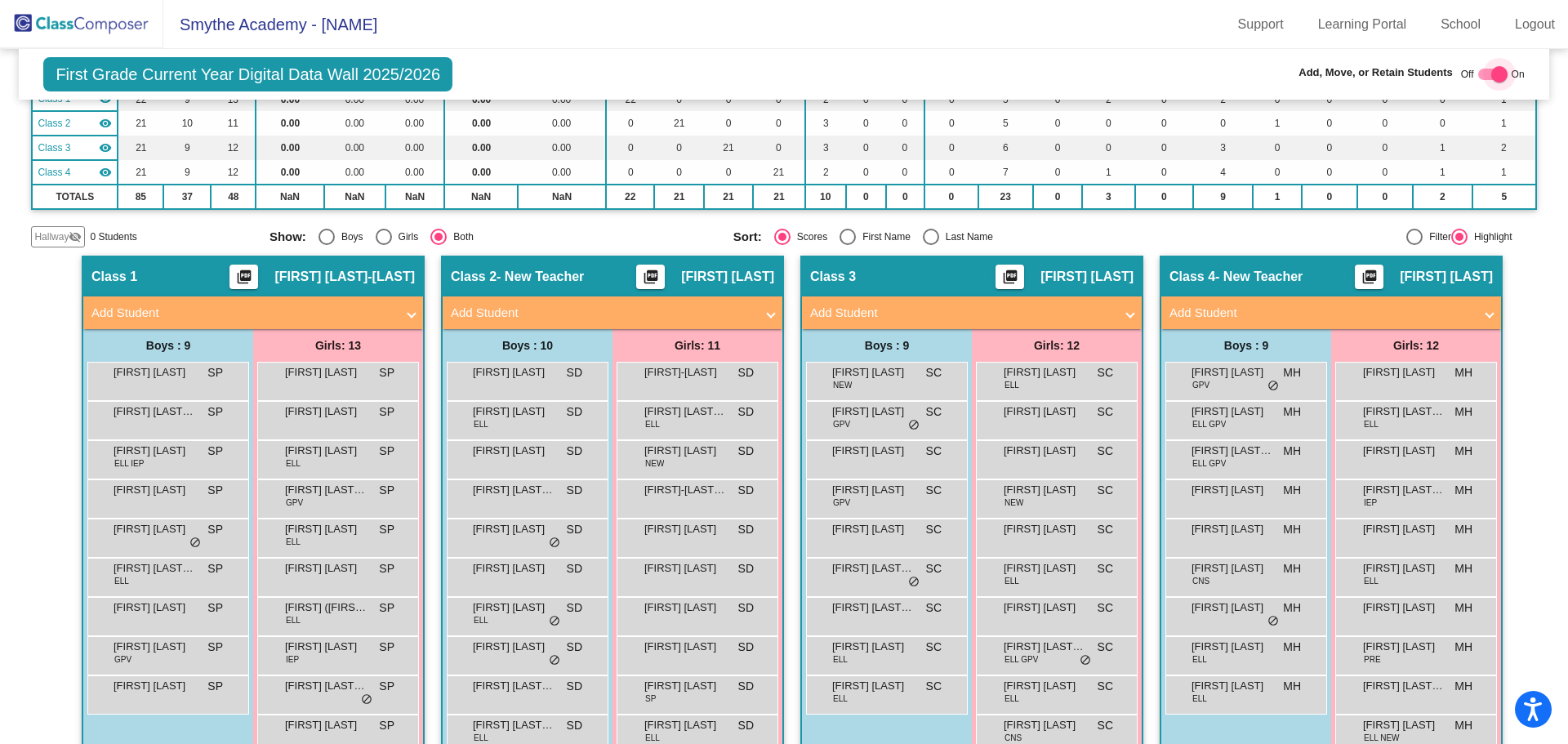 click at bounding box center [1499, 74] 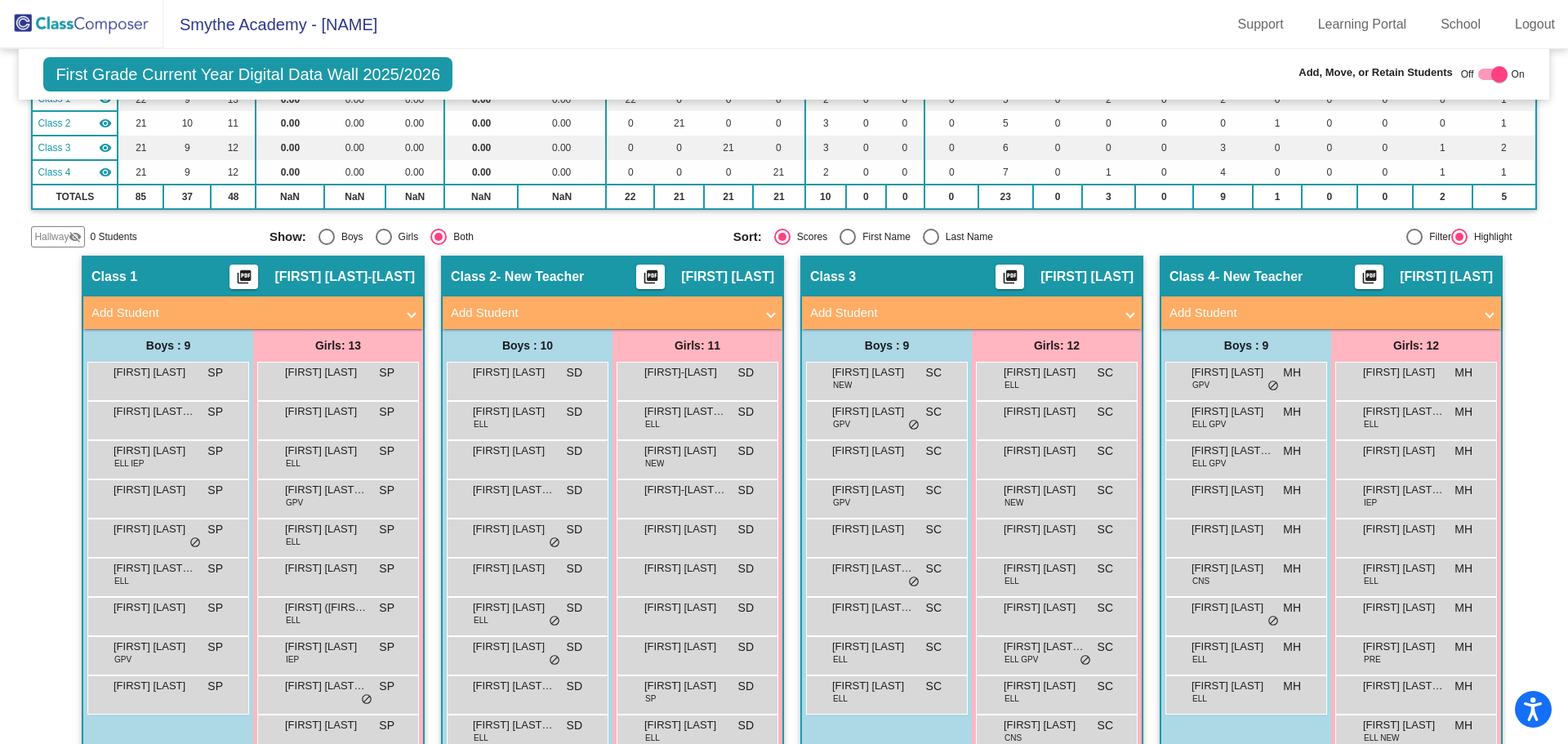 checkbox on "false" 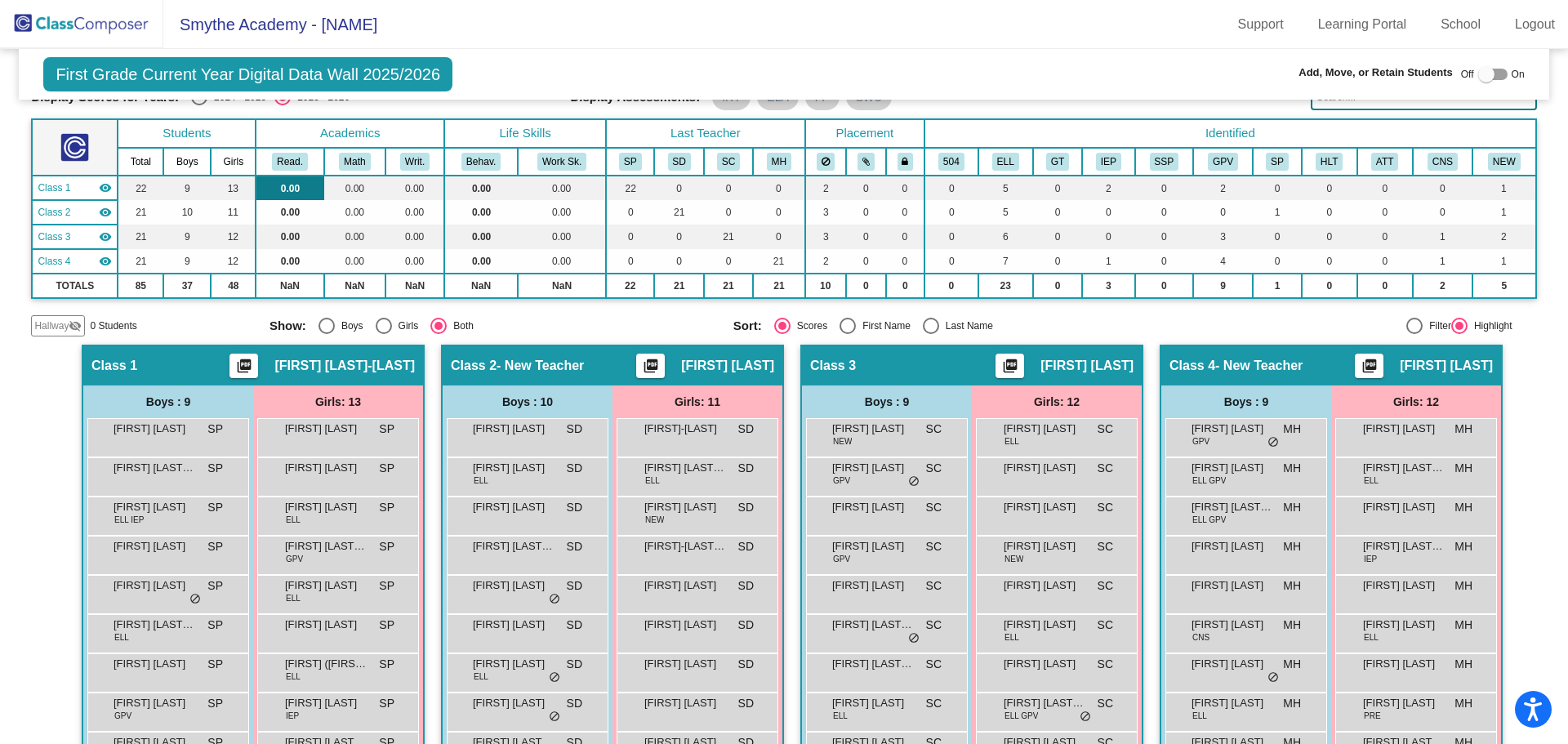 scroll, scrollTop: 0, scrollLeft: 0, axis: both 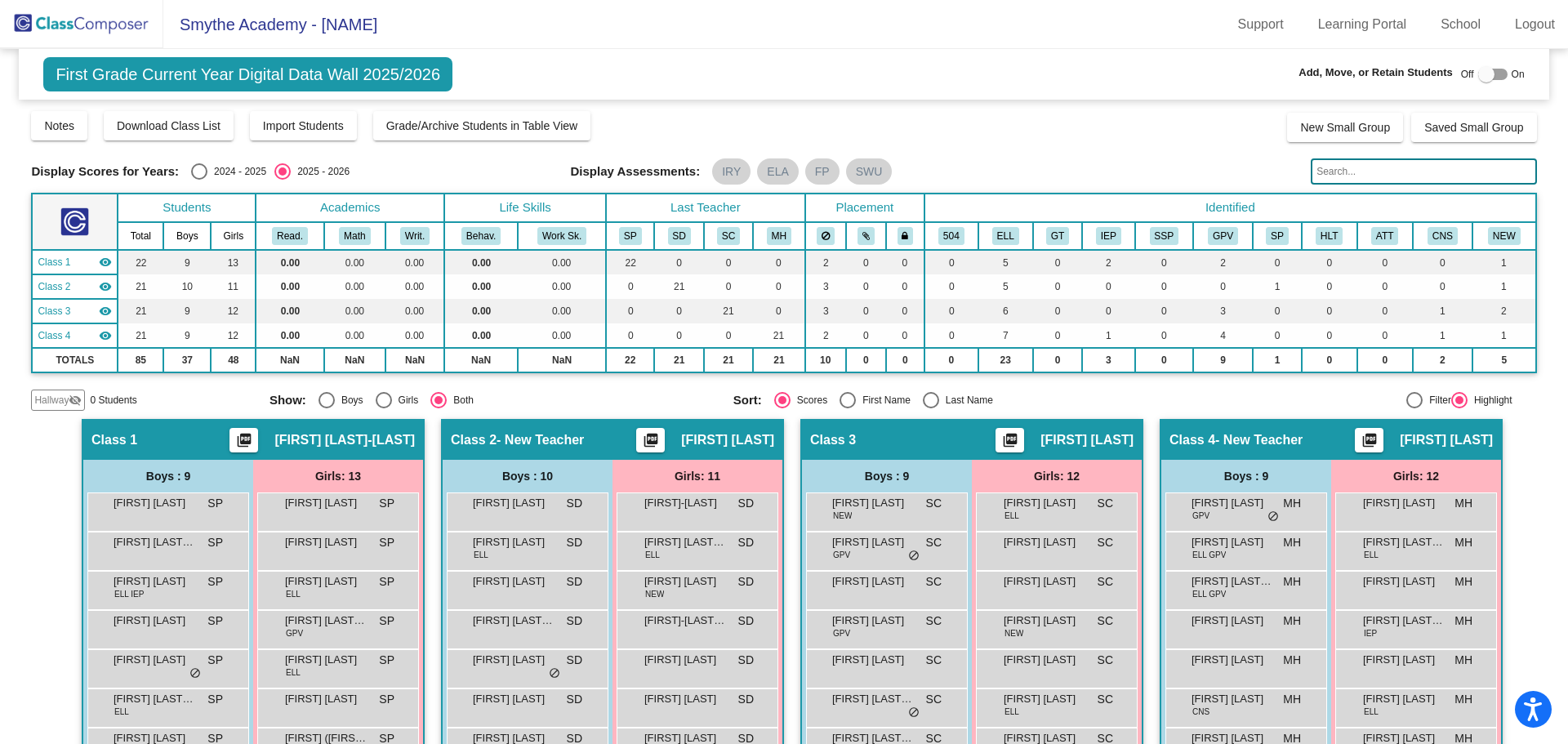 click at bounding box center (199, 172) 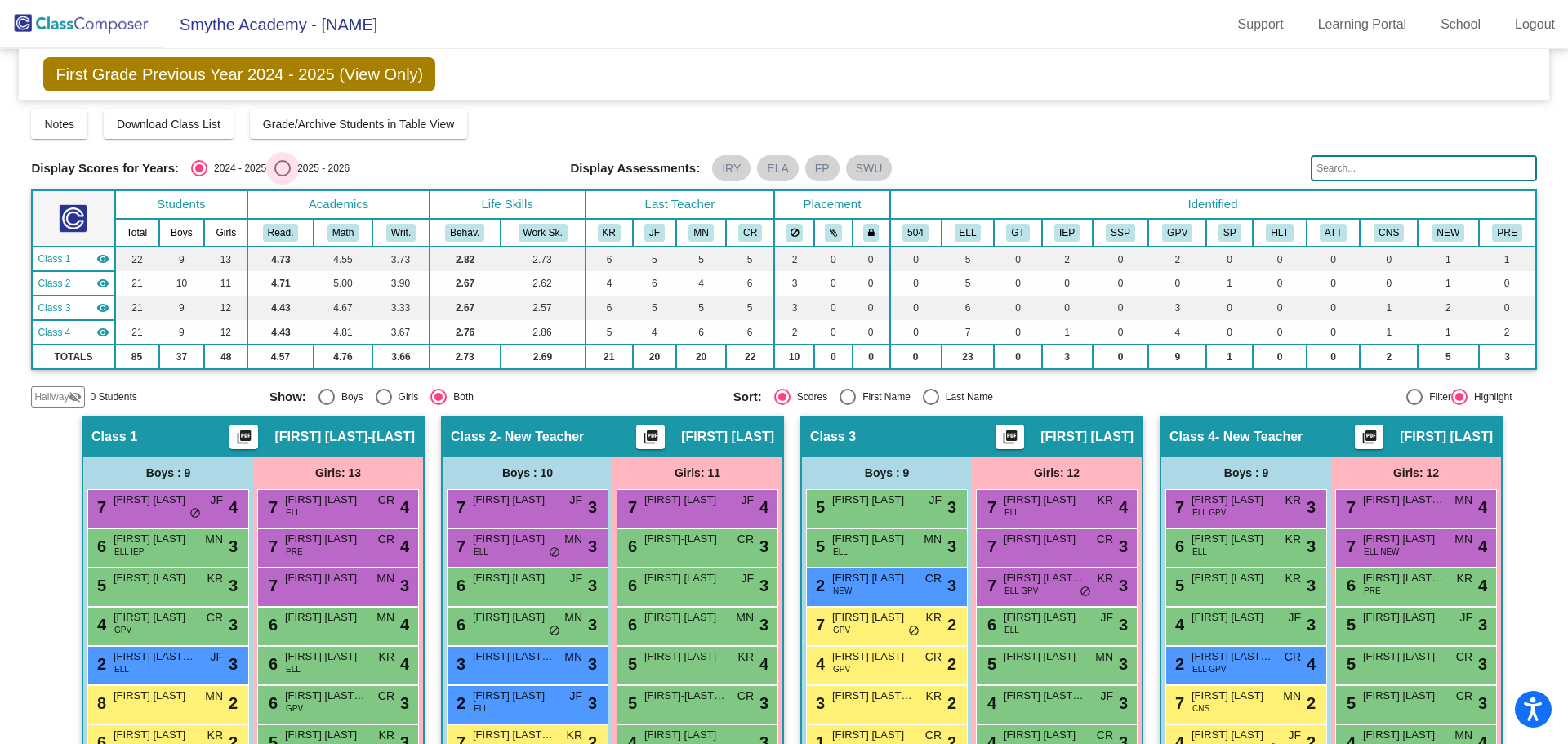 click at bounding box center [283, 168] 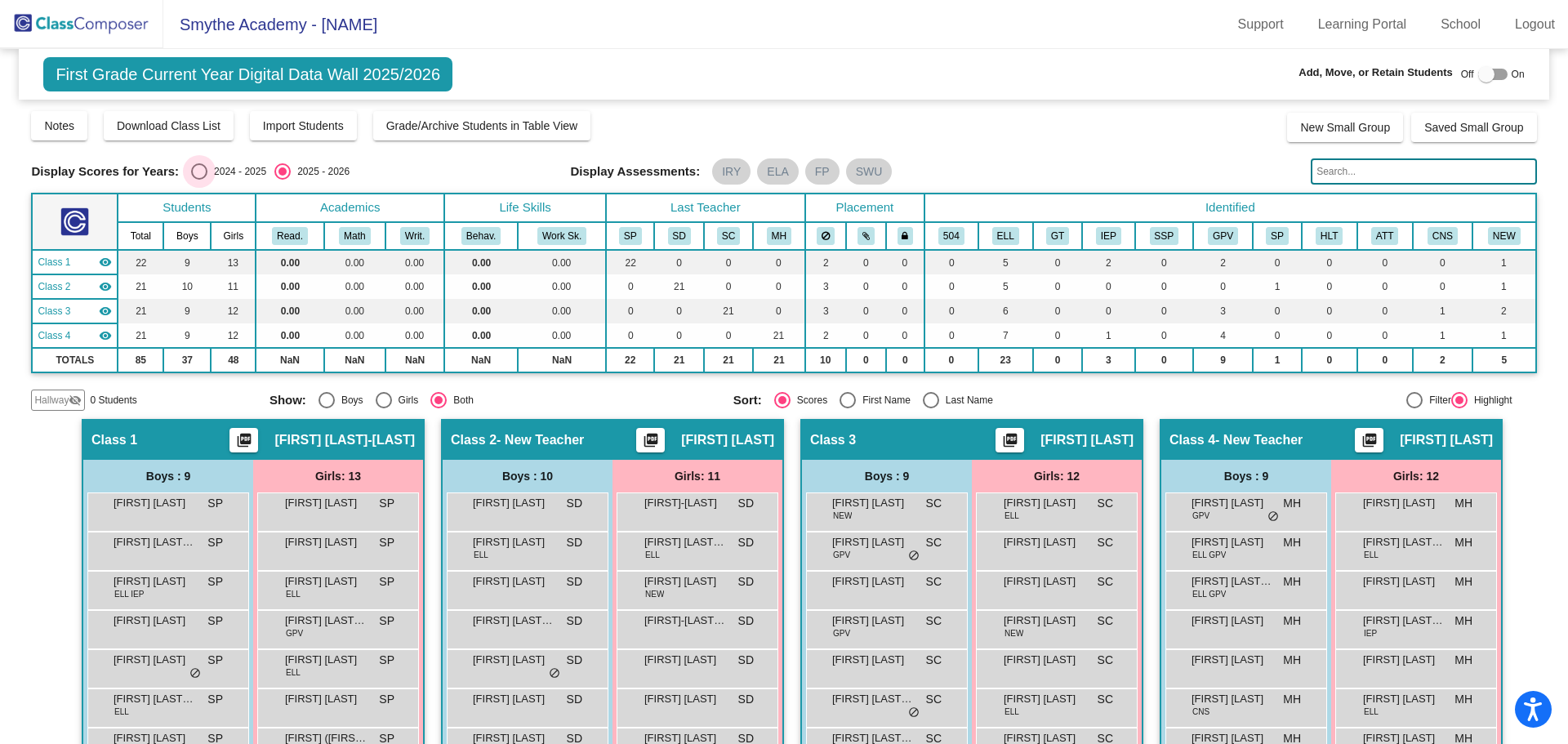 click at bounding box center [199, 172] 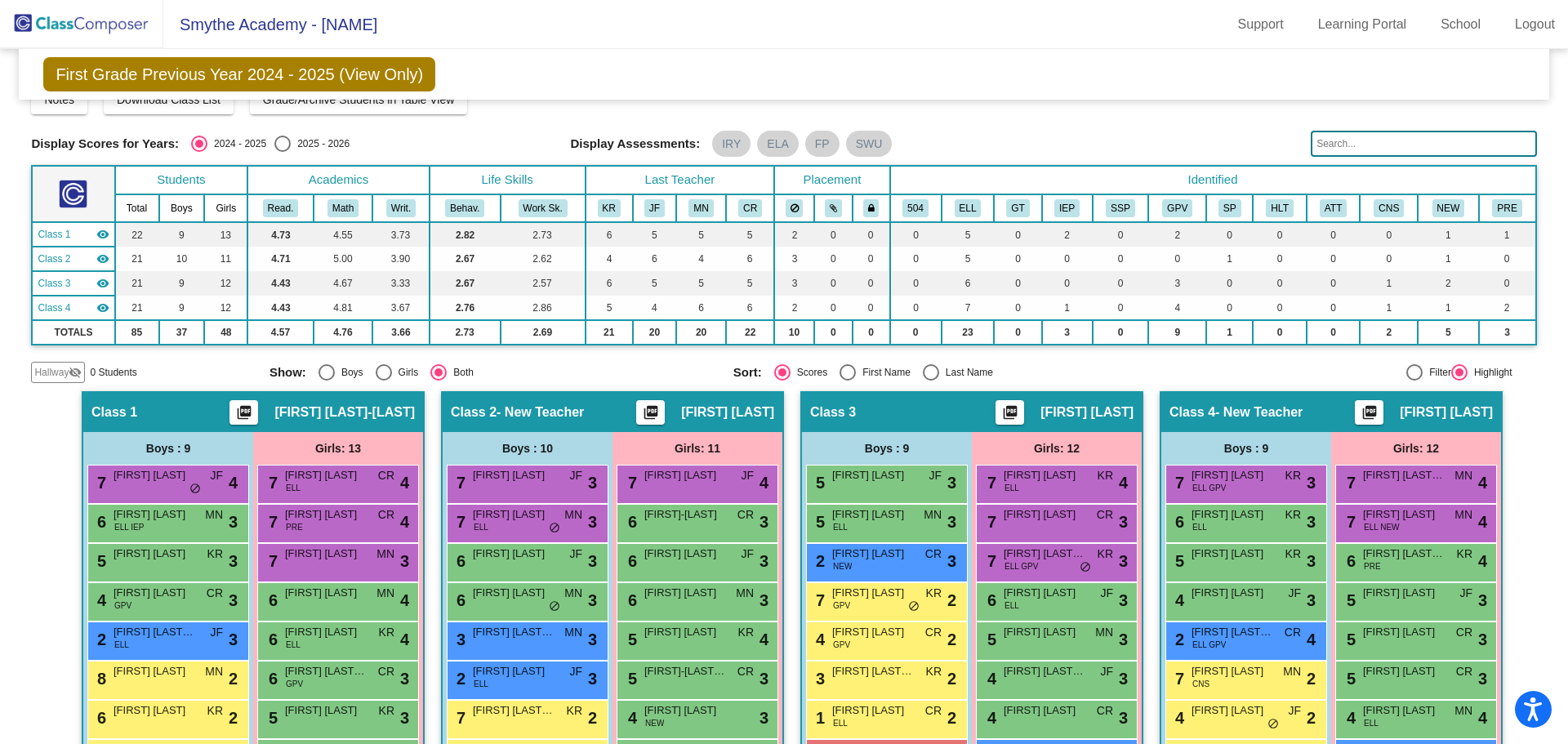 scroll, scrollTop: 0, scrollLeft: 0, axis: both 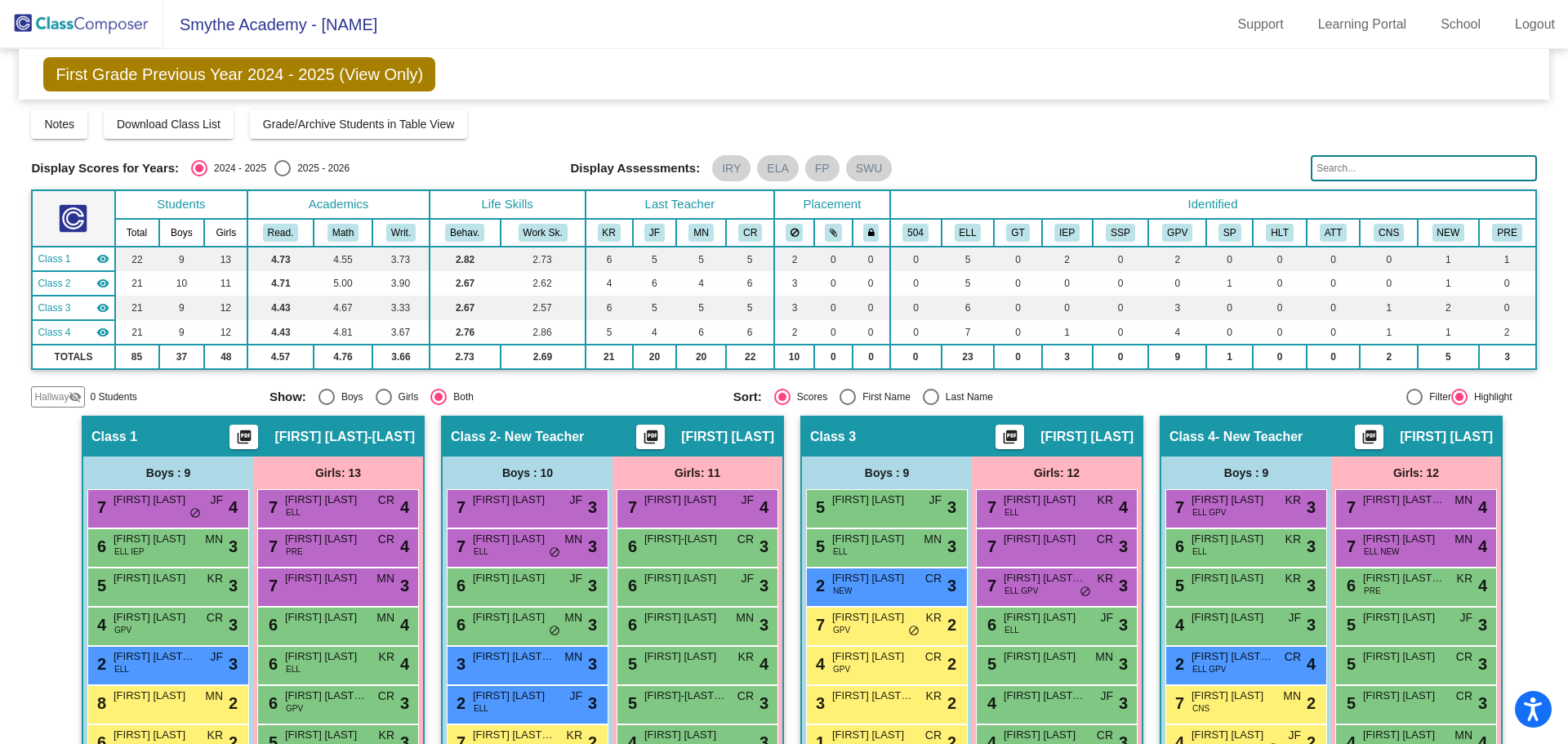 click at bounding box center (283, 168) 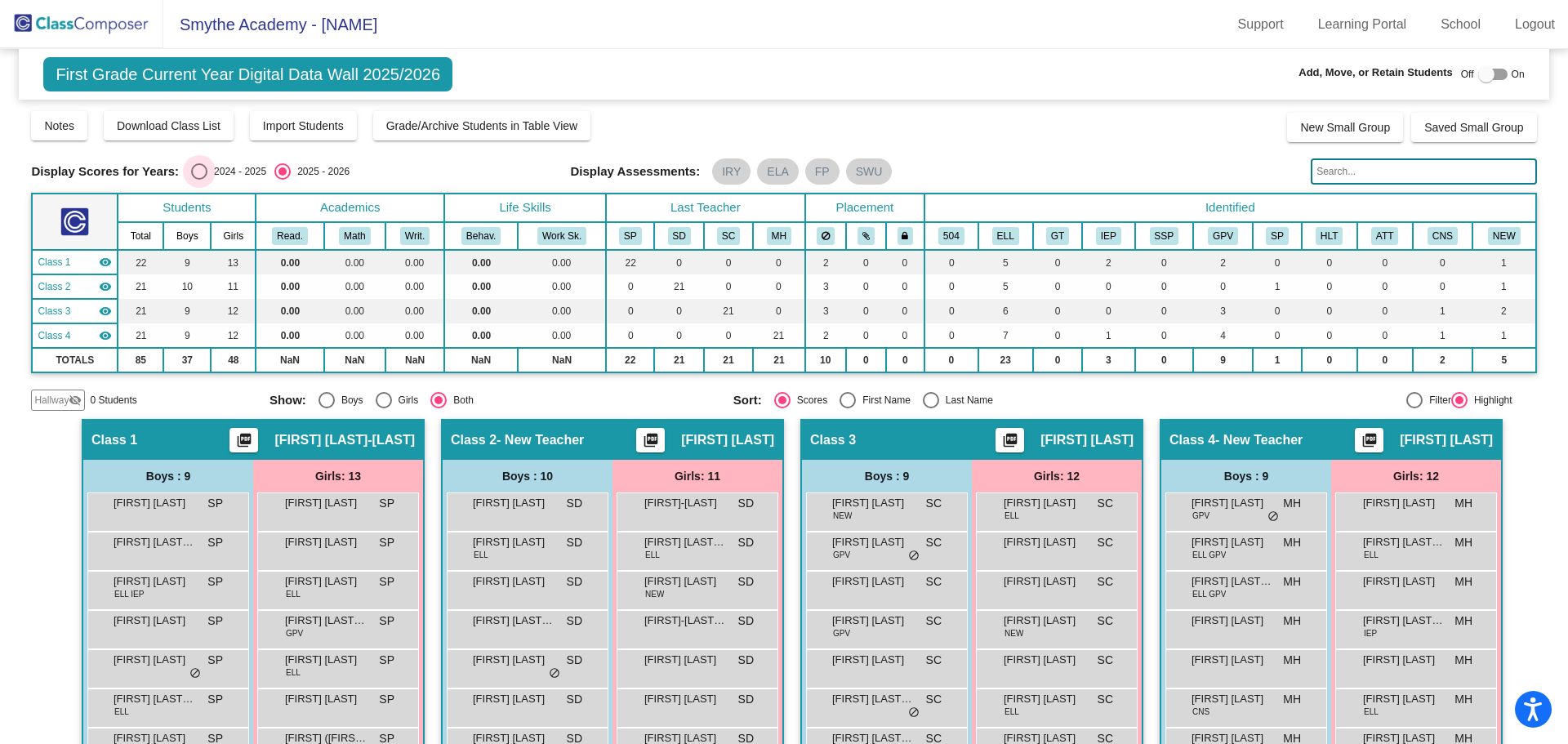 click at bounding box center [199, 172] 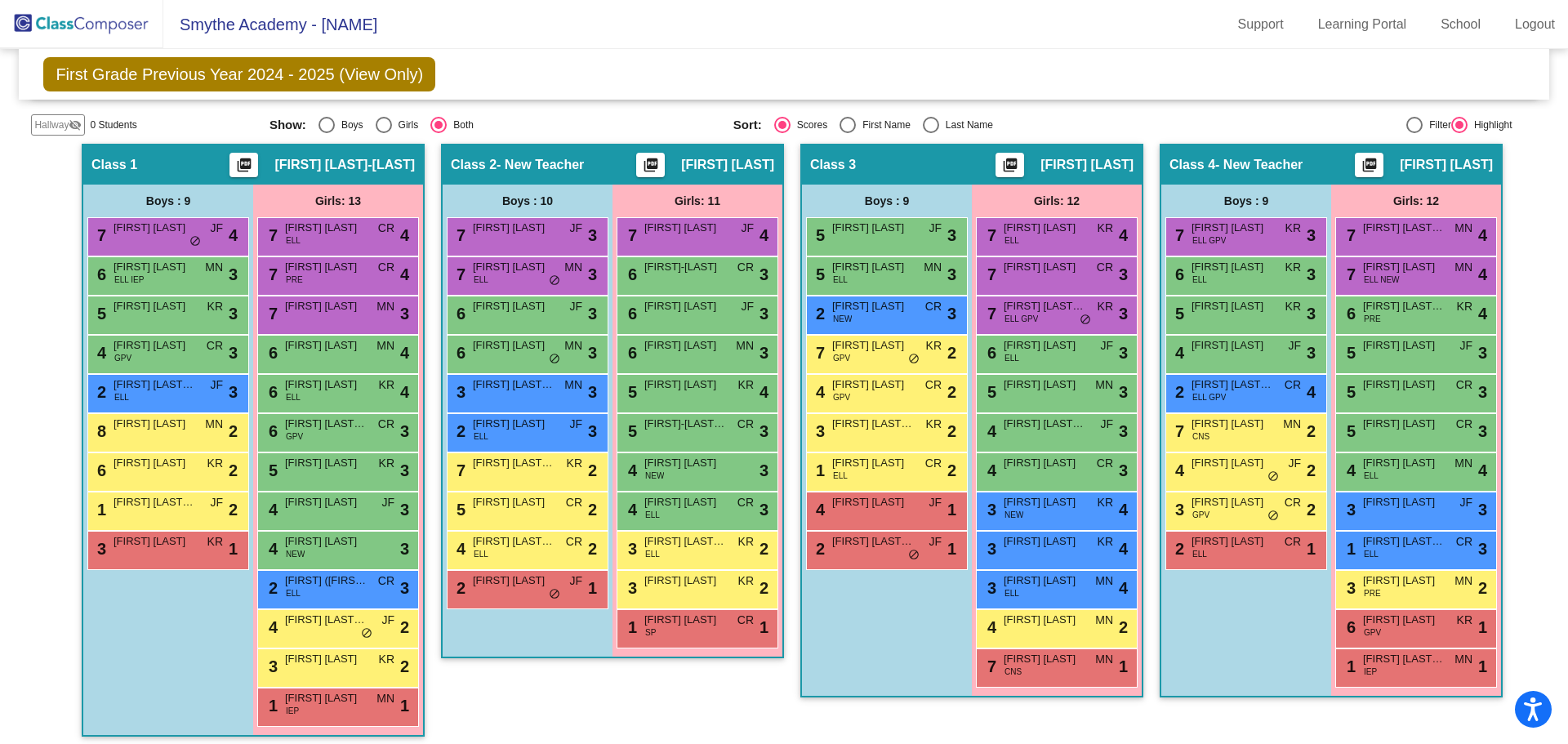 scroll, scrollTop: 218, scrollLeft: 0, axis: vertical 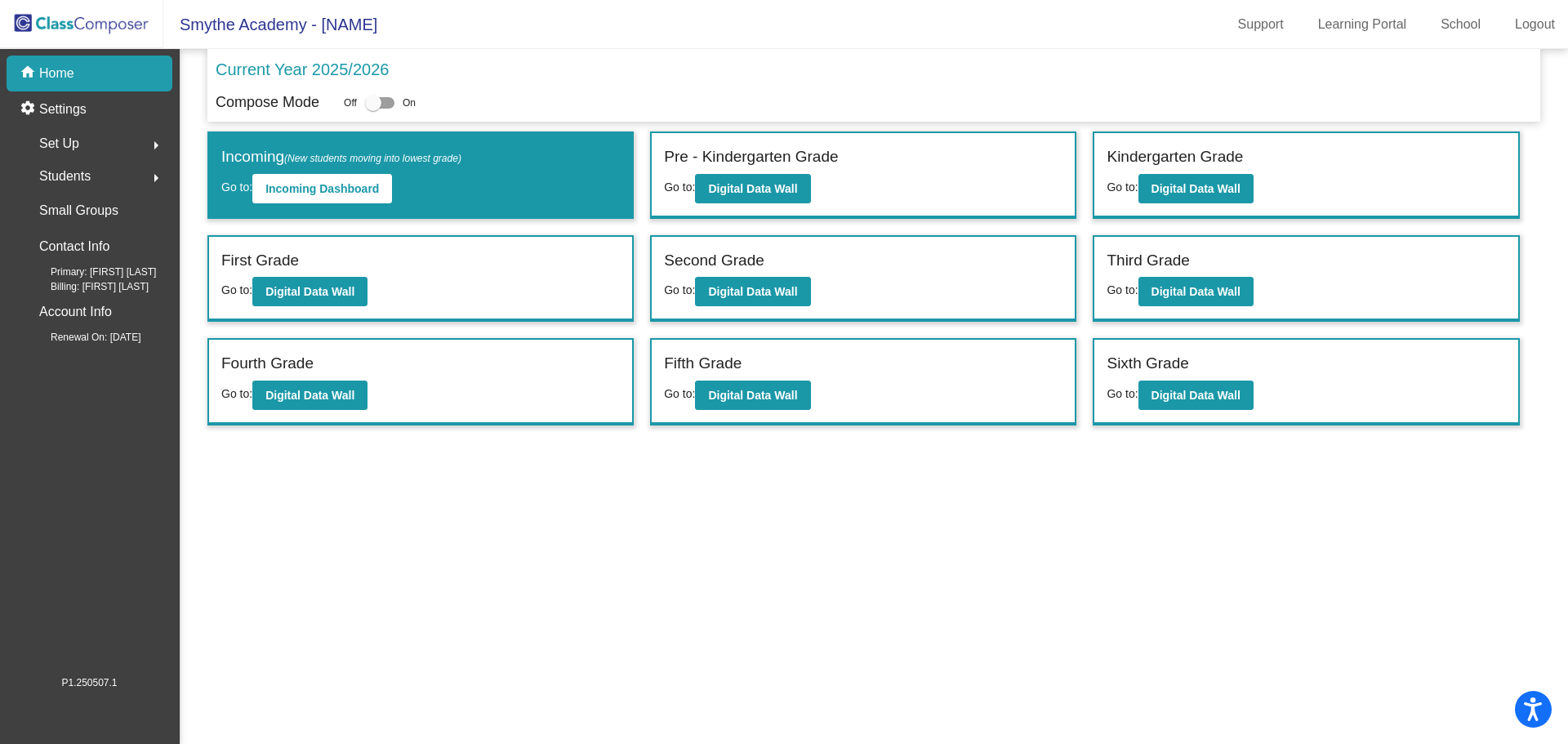 drag, startPoint x: 461, startPoint y: 70, endPoint x: 470, endPoint y: 73, distance: 9.486833 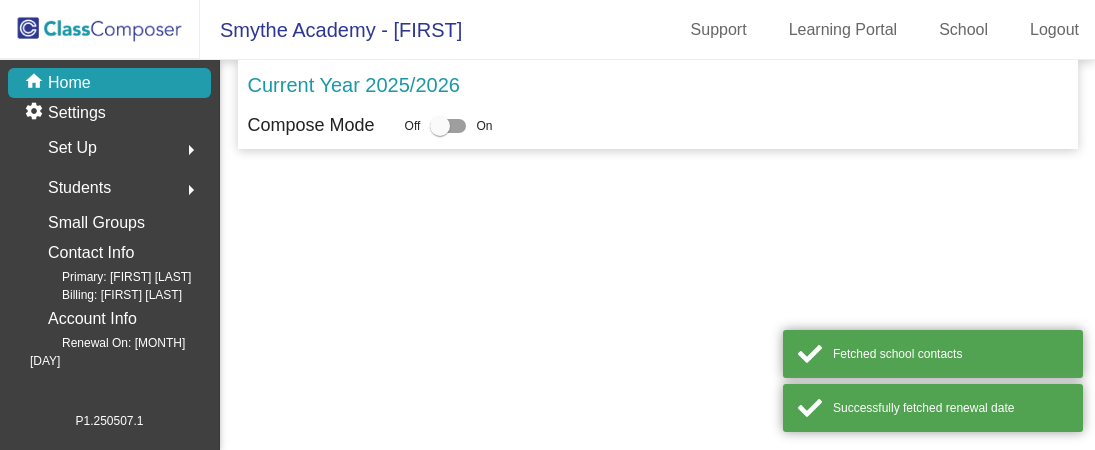 scroll, scrollTop: 0, scrollLeft: 0, axis: both 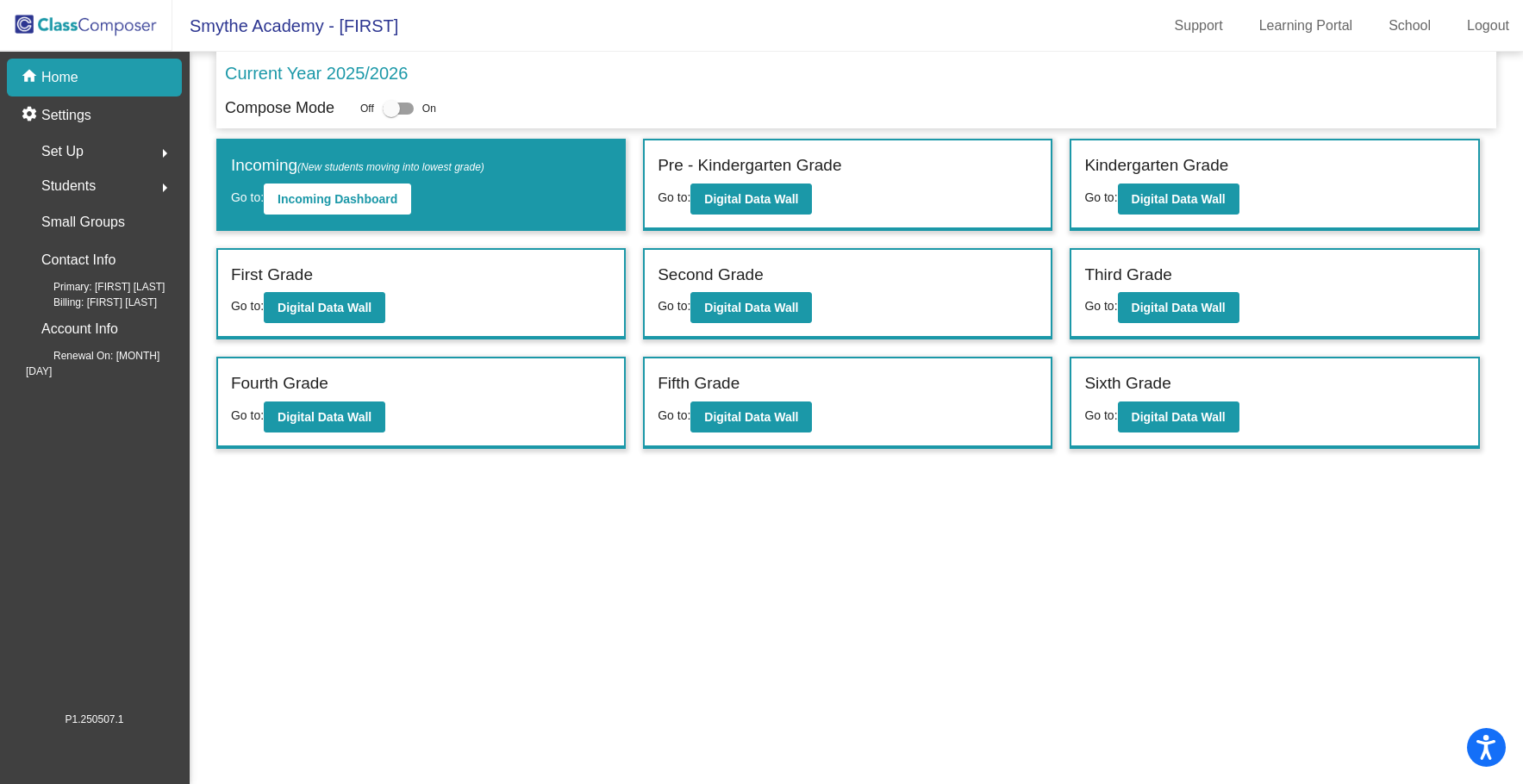 click at bounding box center (398, 109) 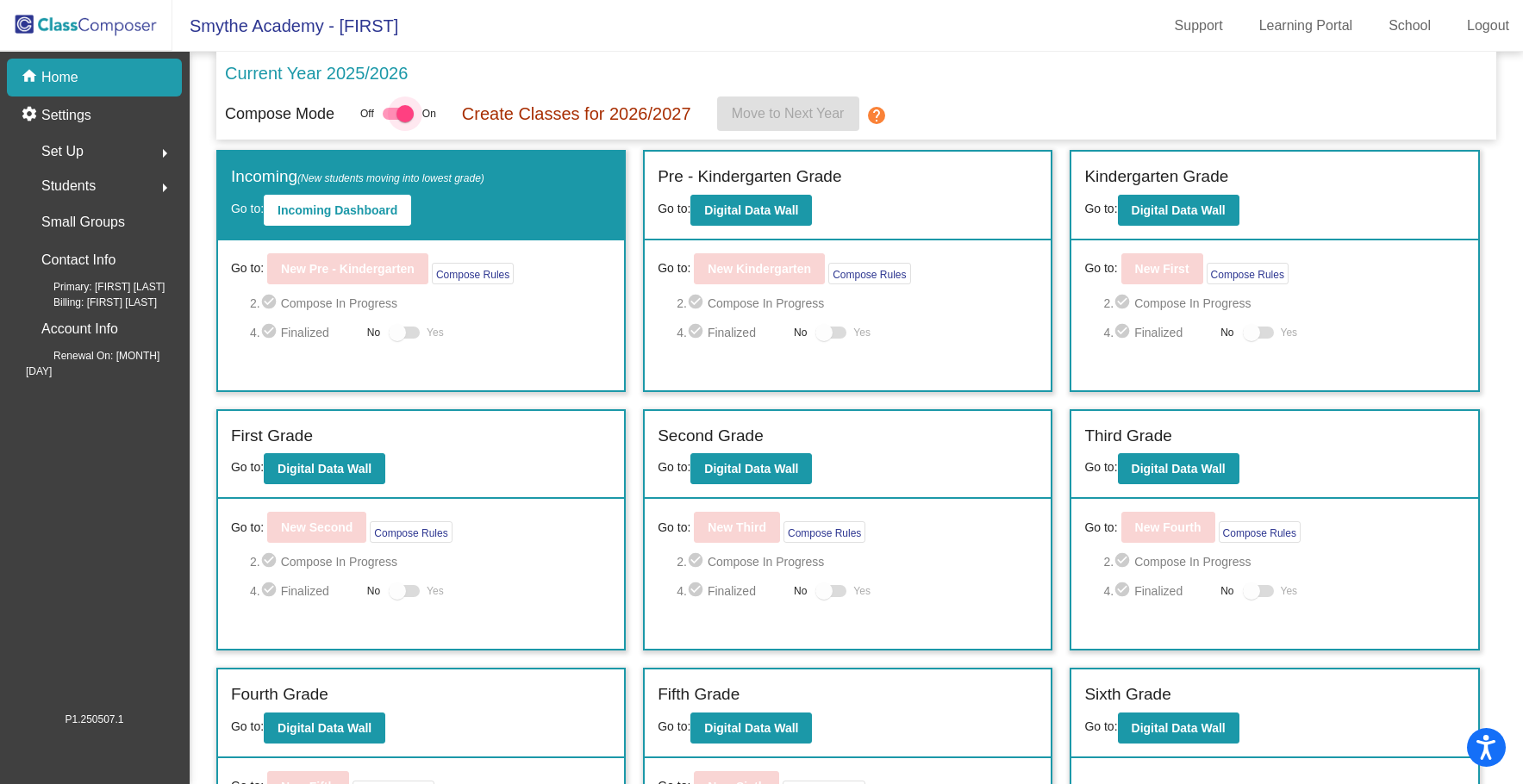 click at bounding box center (405, 114) 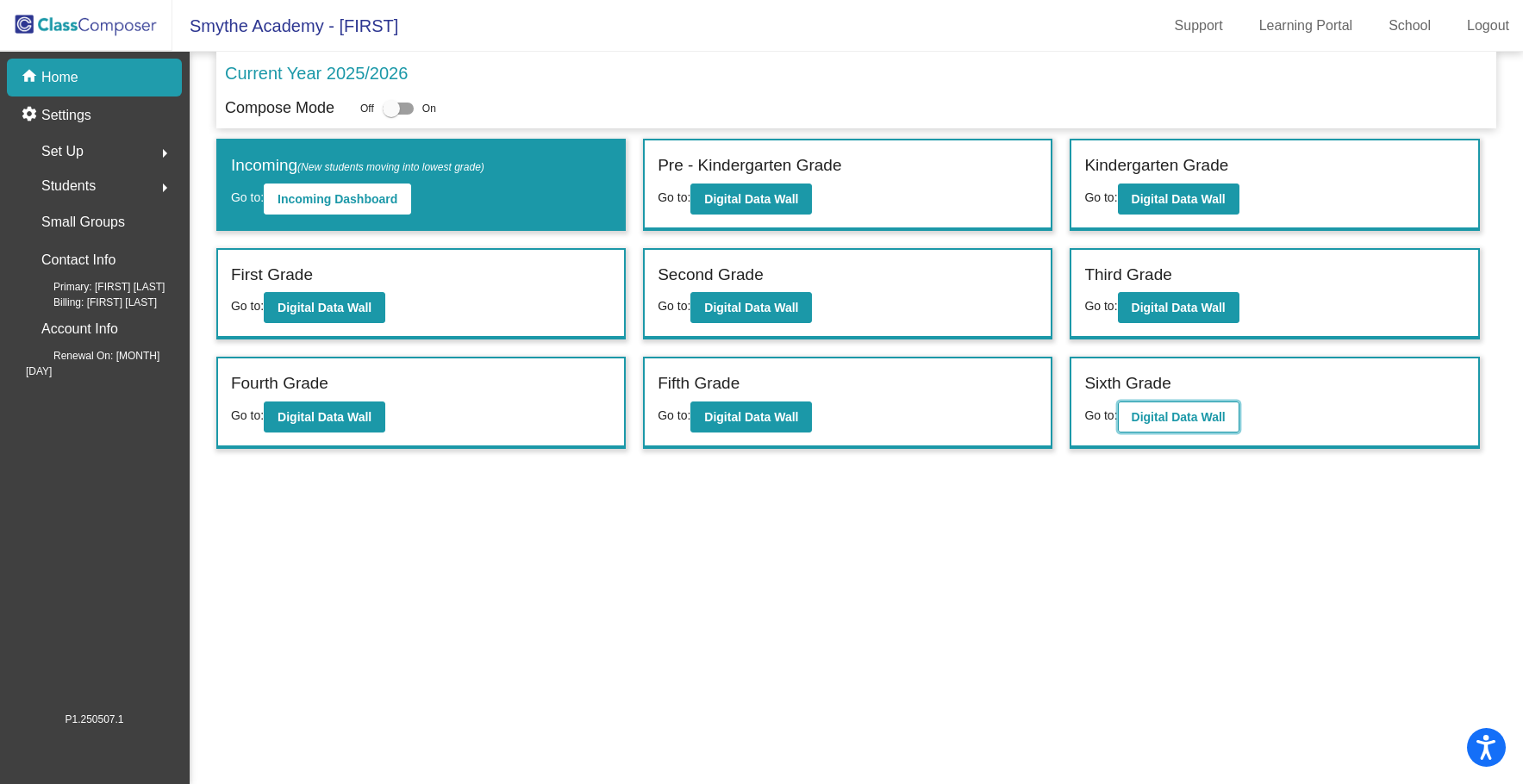 click on "Digital Data Wall" 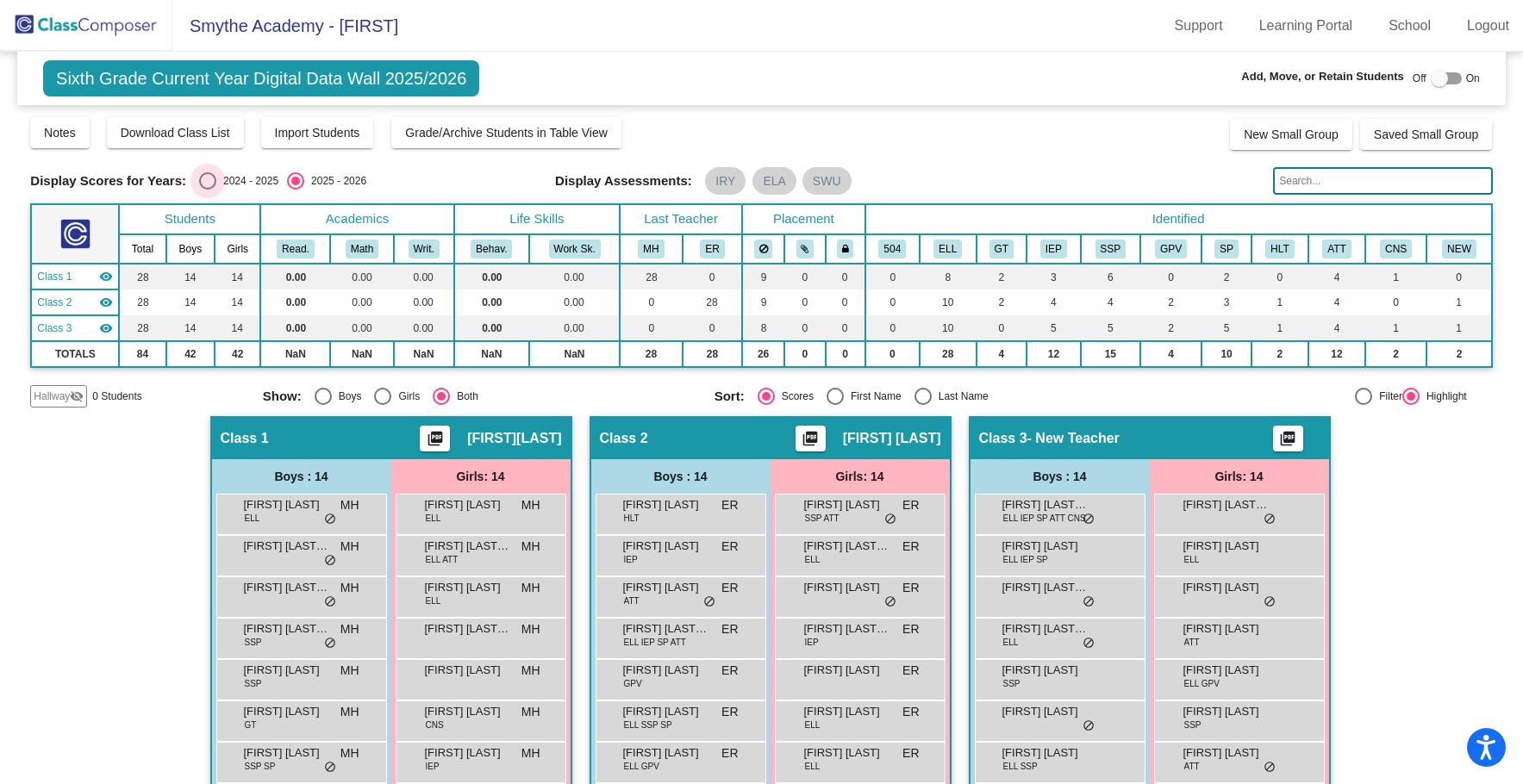 click at bounding box center (208, 181) 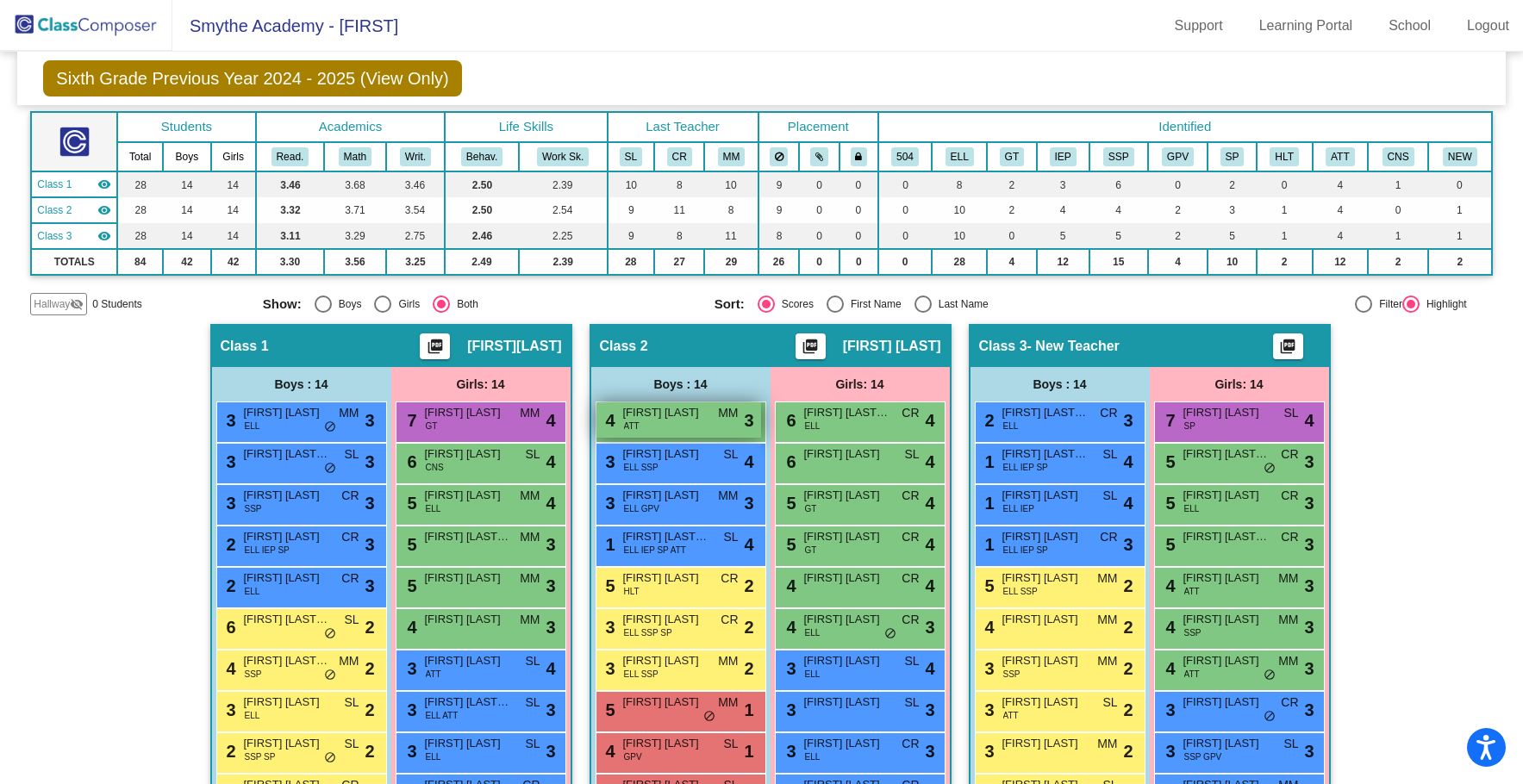 scroll, scrollTop: 172, scrollLeft: 0, axis: vertical 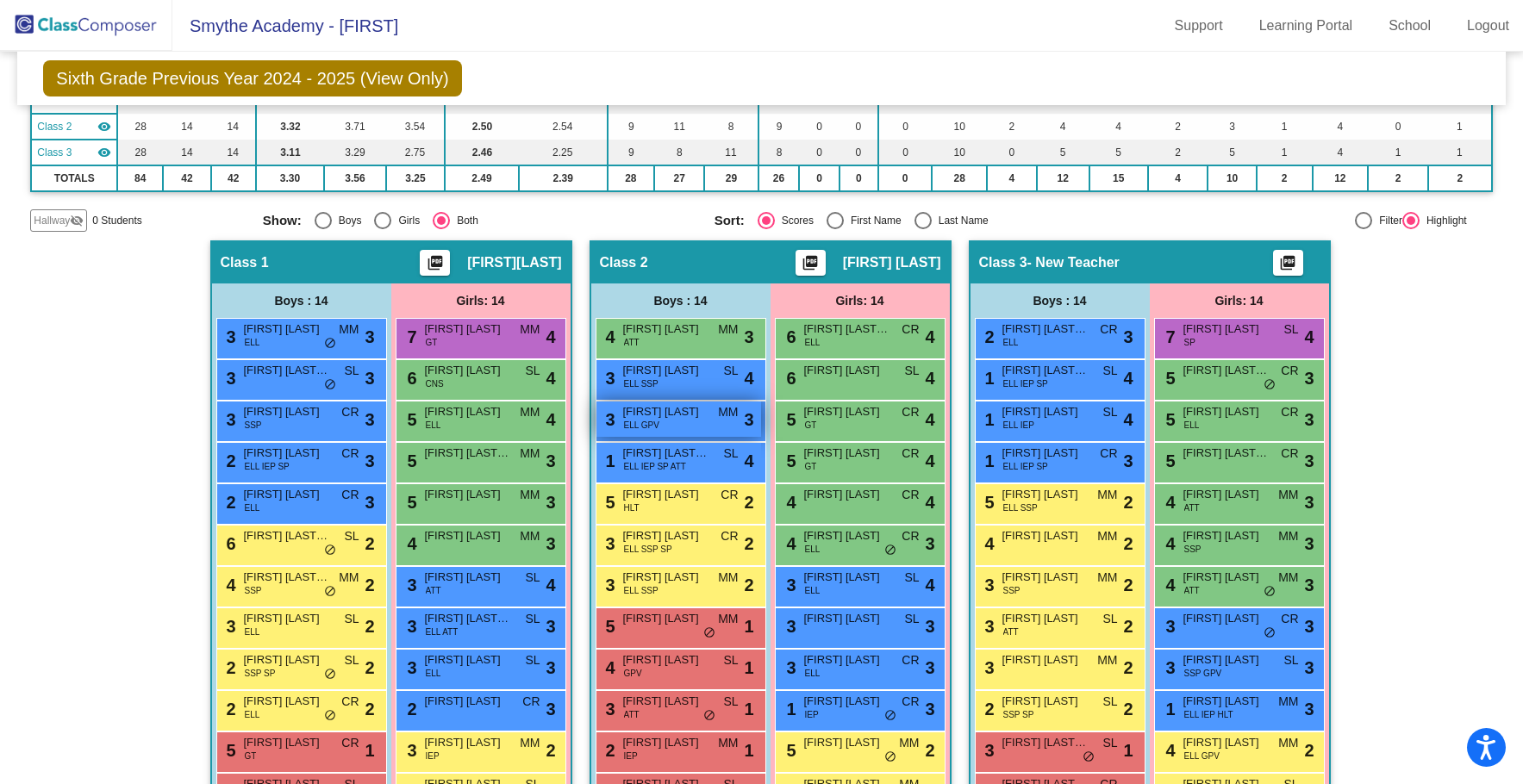 drag, startPoint x: 677, startPoint y: 421, endPoint x: 657, endPoint y: 434, distance: 23.853721 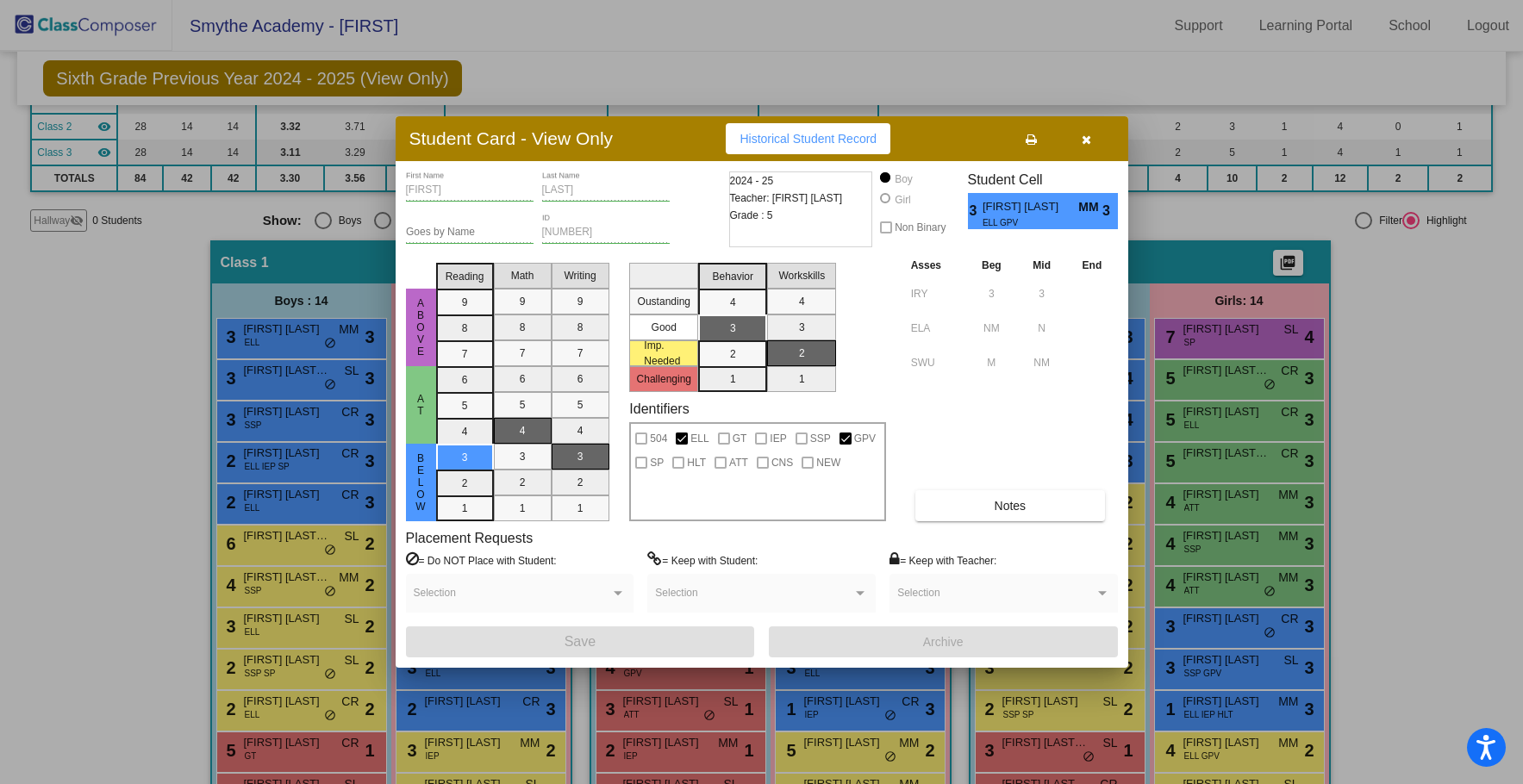 click at bounding box center (1086, 140) 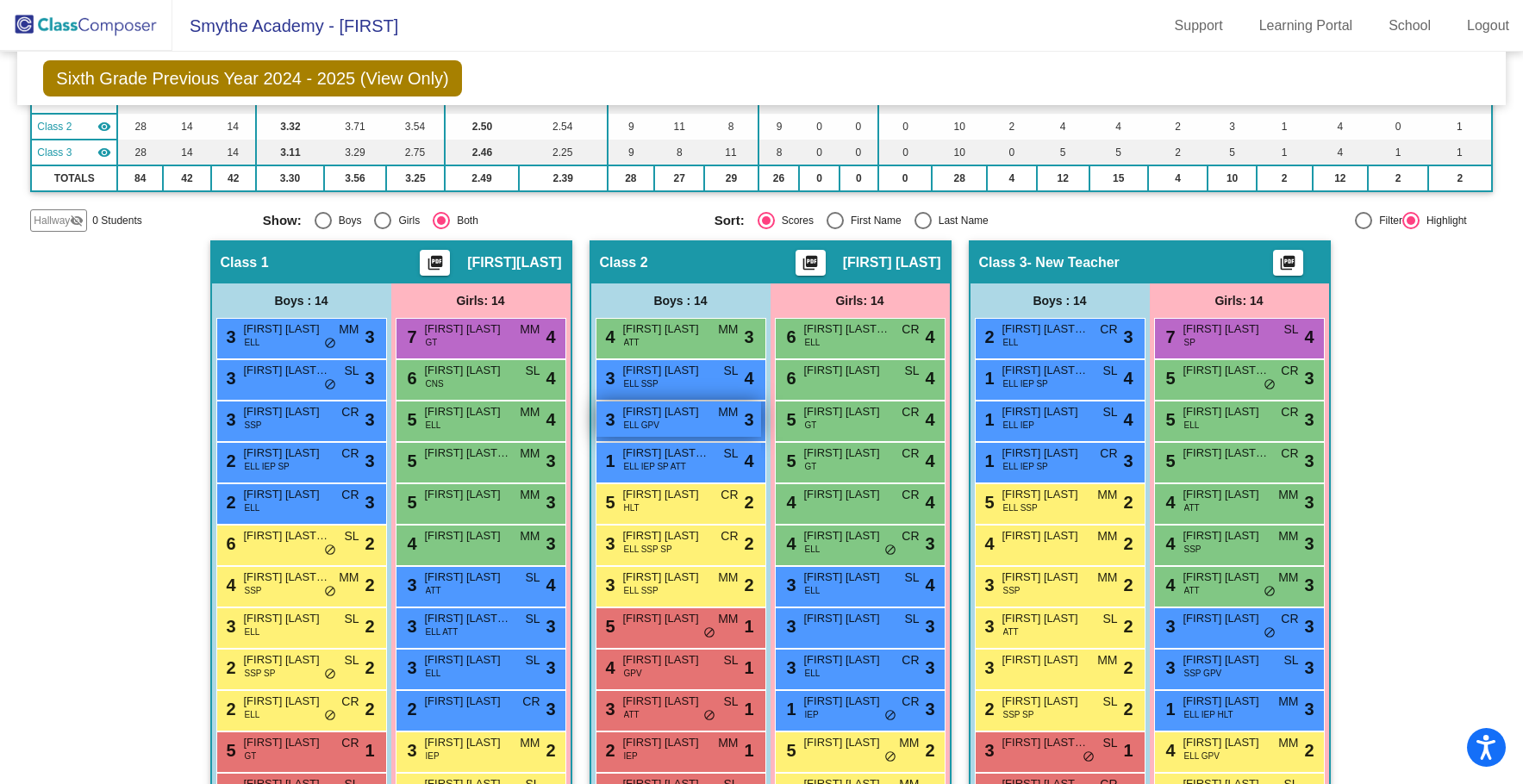 click on "Emilio Gomez" at bounding box center (666, 412) 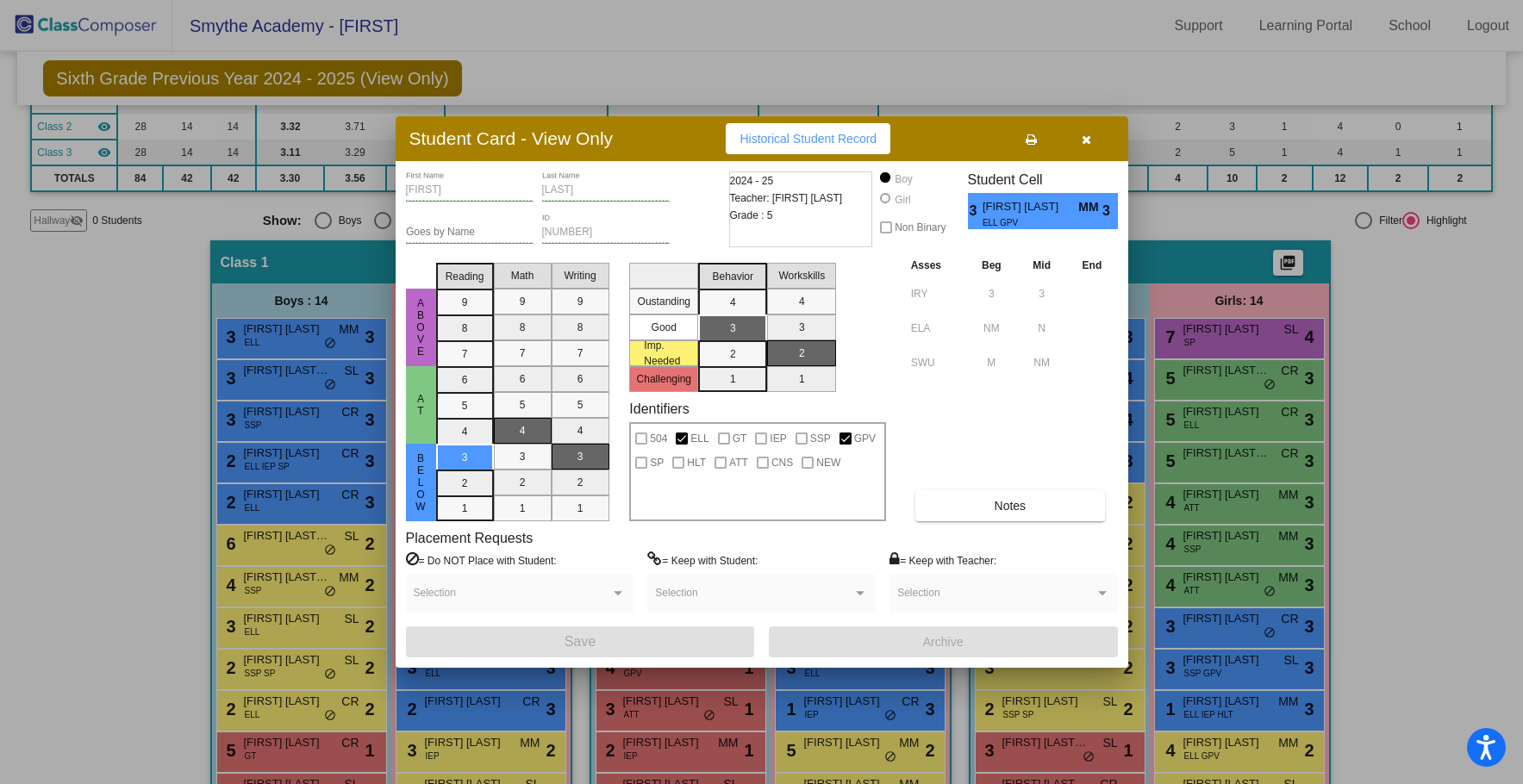 click at bounding box center [1086, 140] 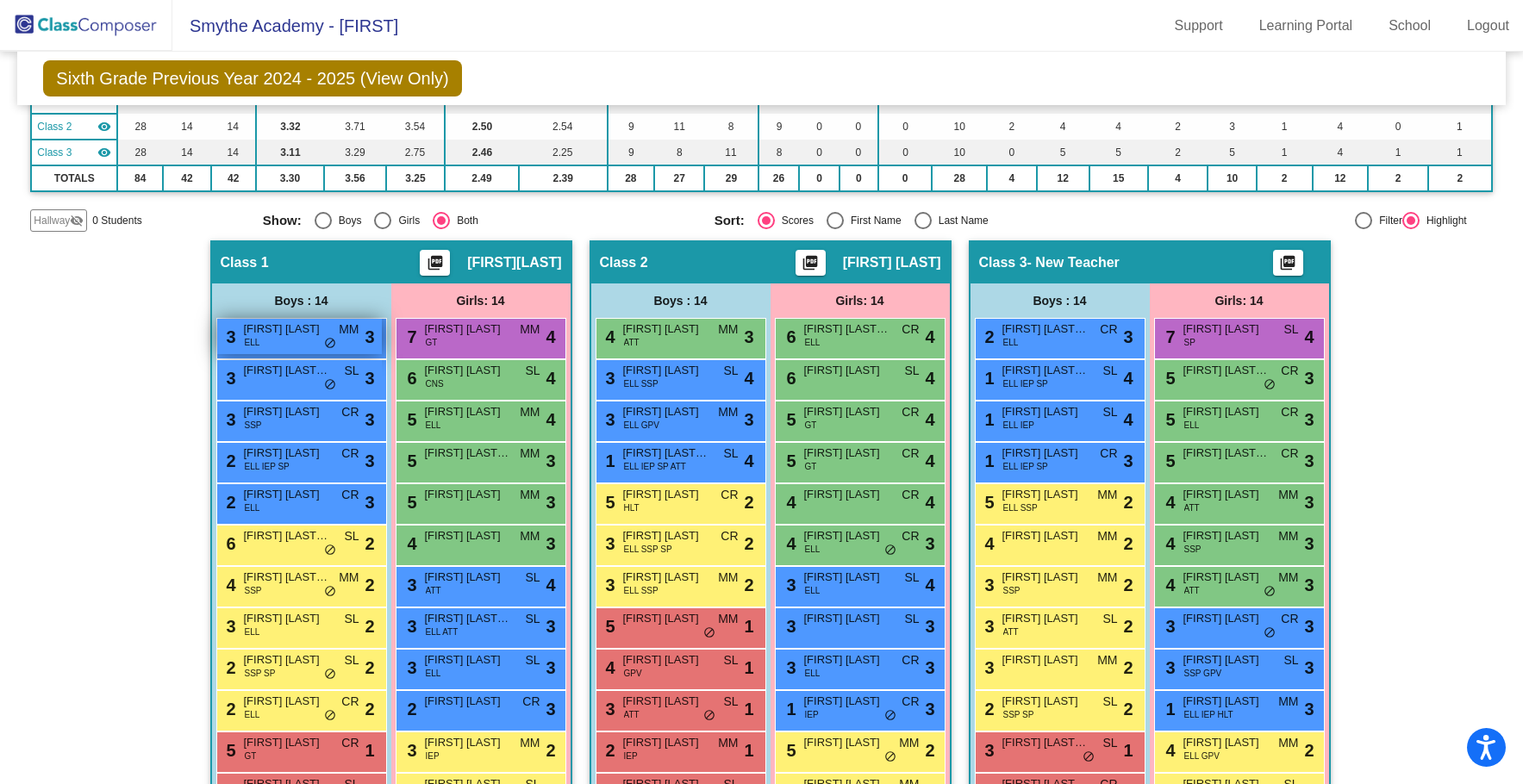 click on "do_not_disturb_alt" at bounding box center [330, 344] 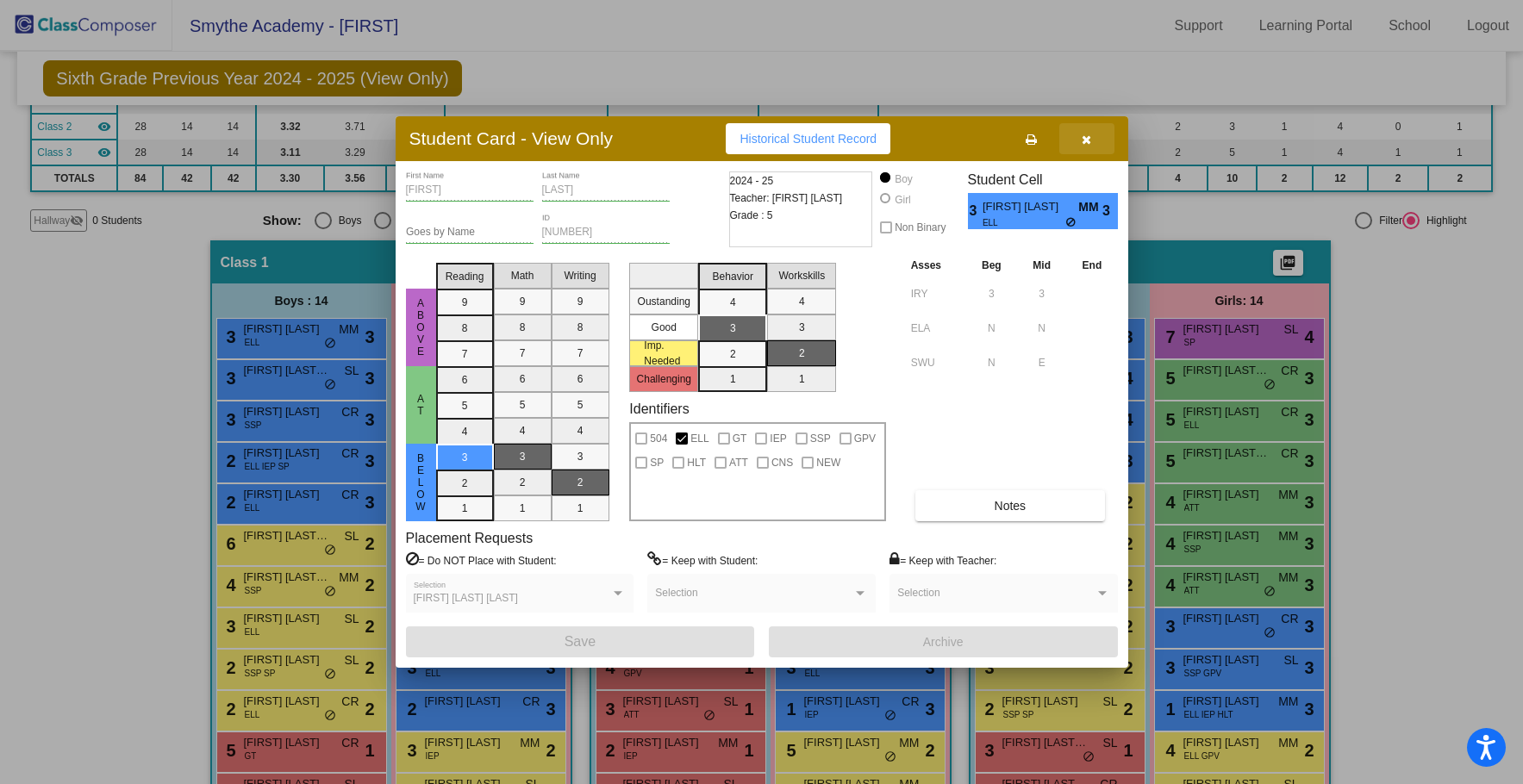 click at bounding box center [1086, 140] 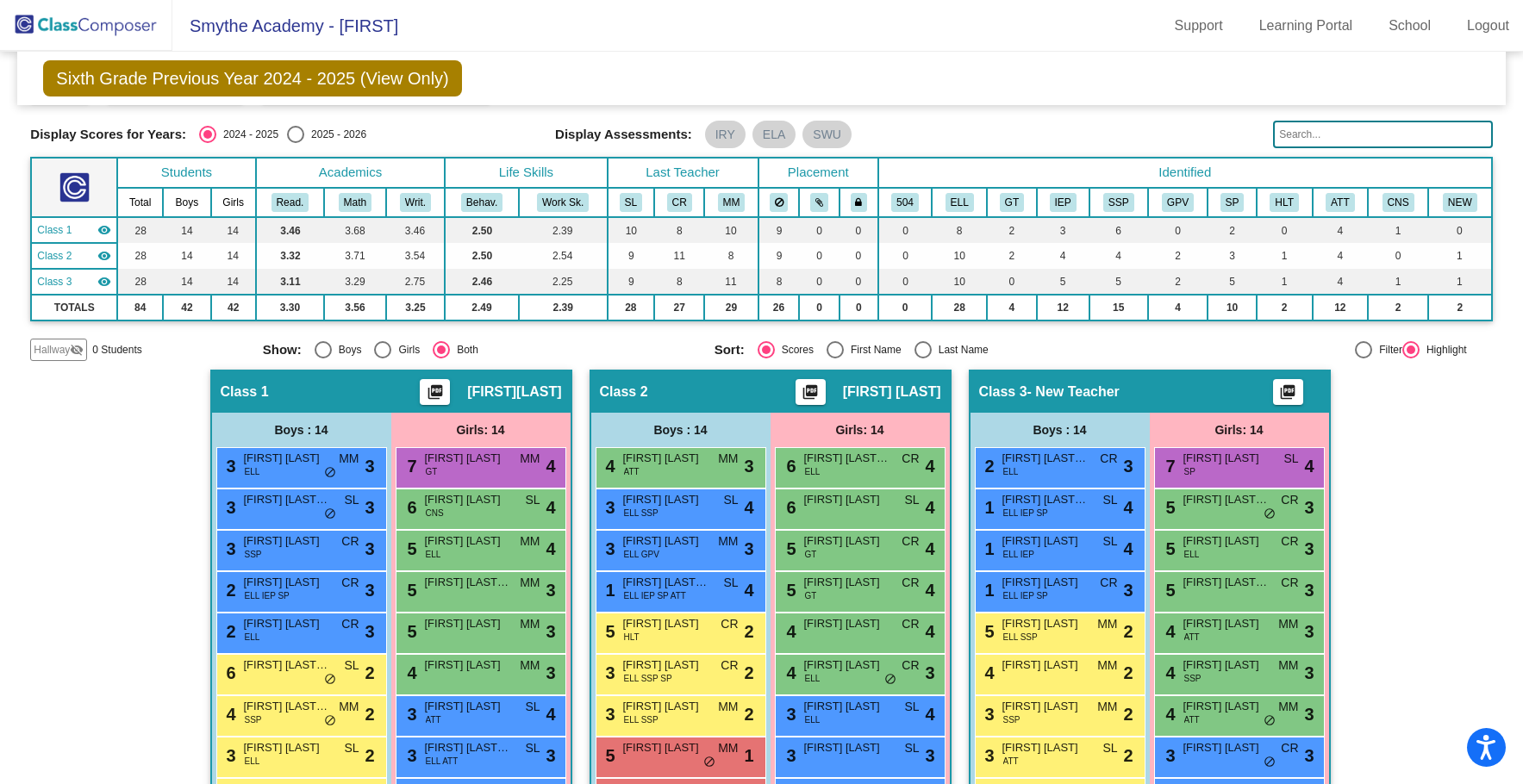 scroll, scrollTop: 0, scrollLeft: 0, axis: both 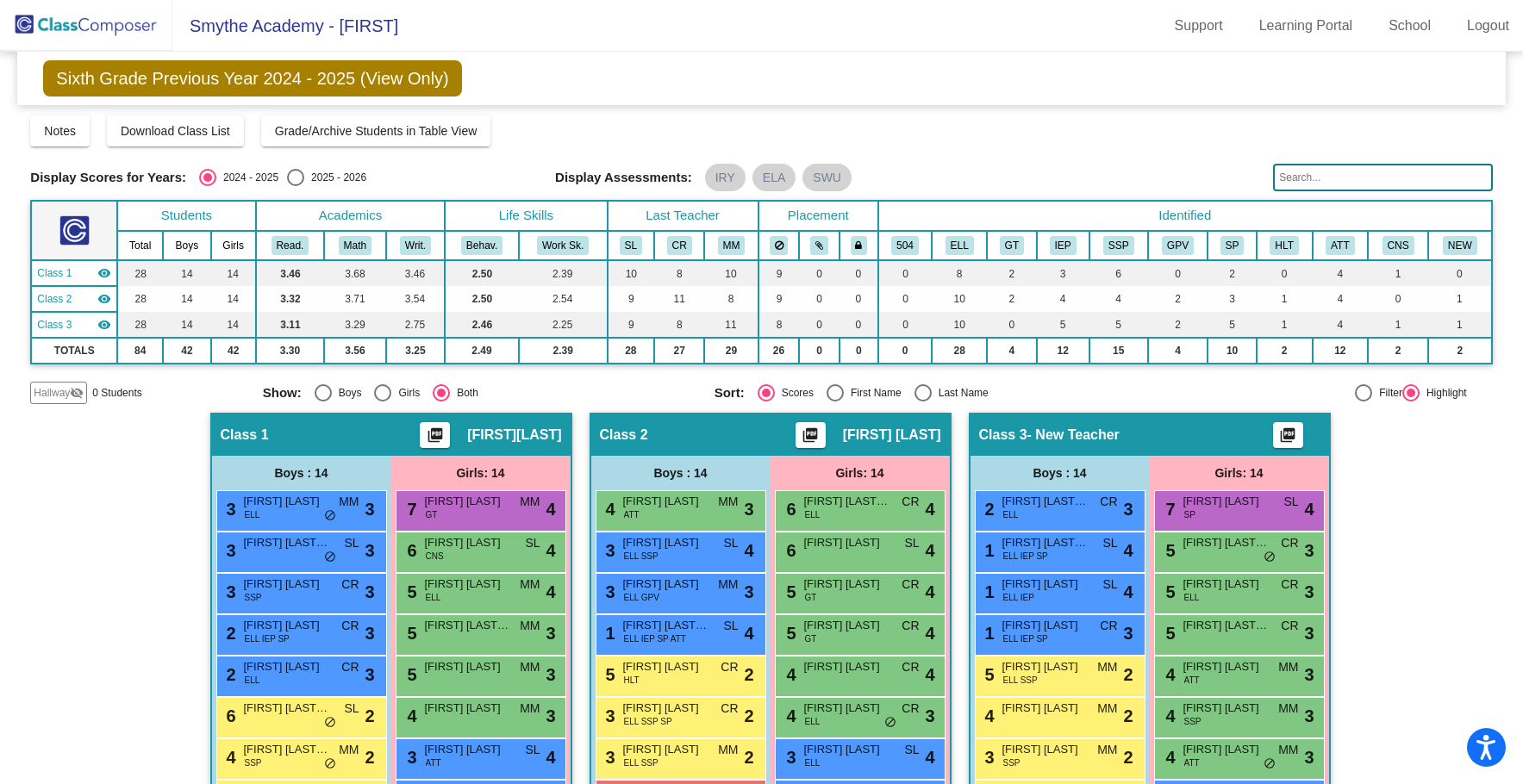 click on "Smythe Academy - Ken" 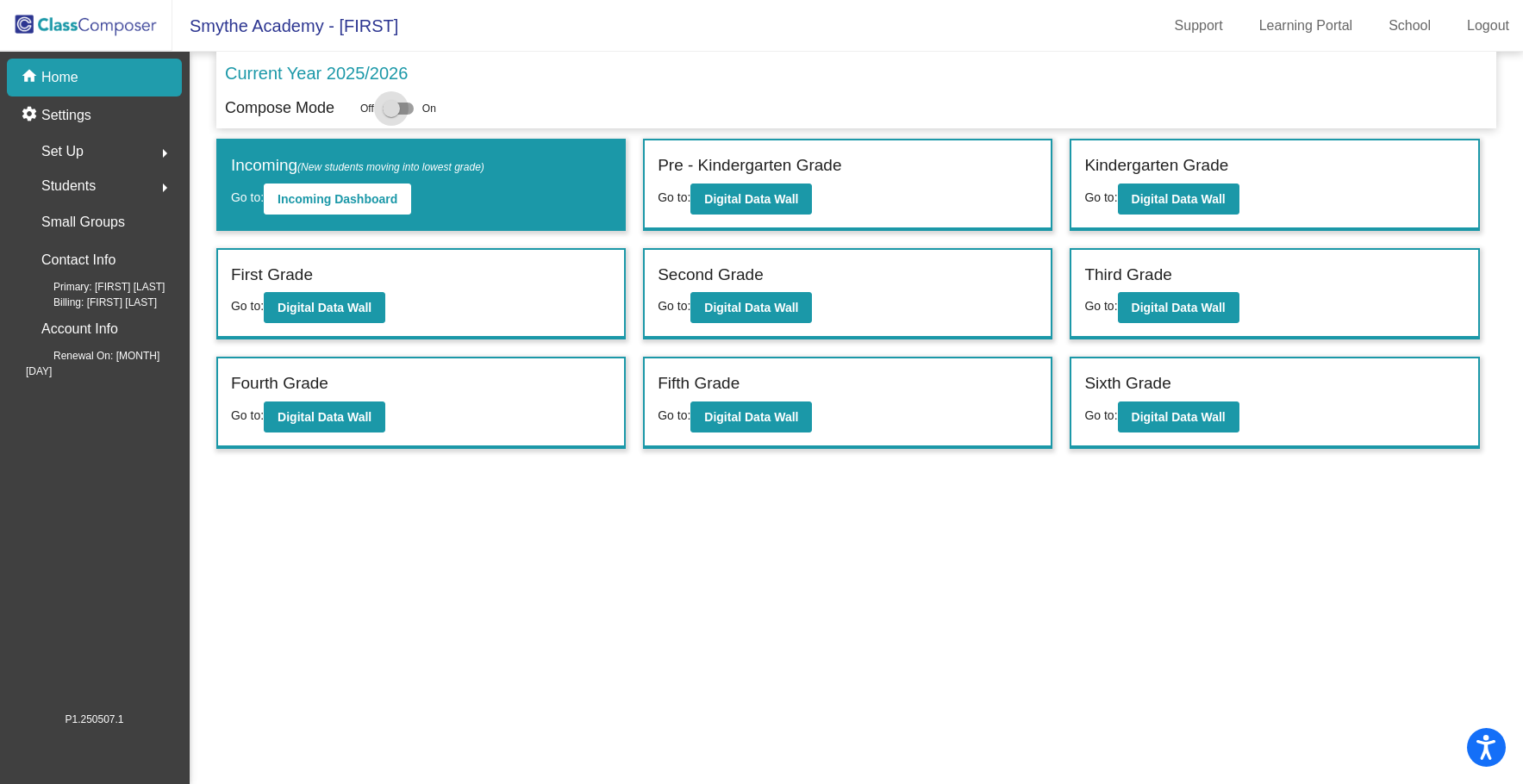 click at bounding box center [391, 109] 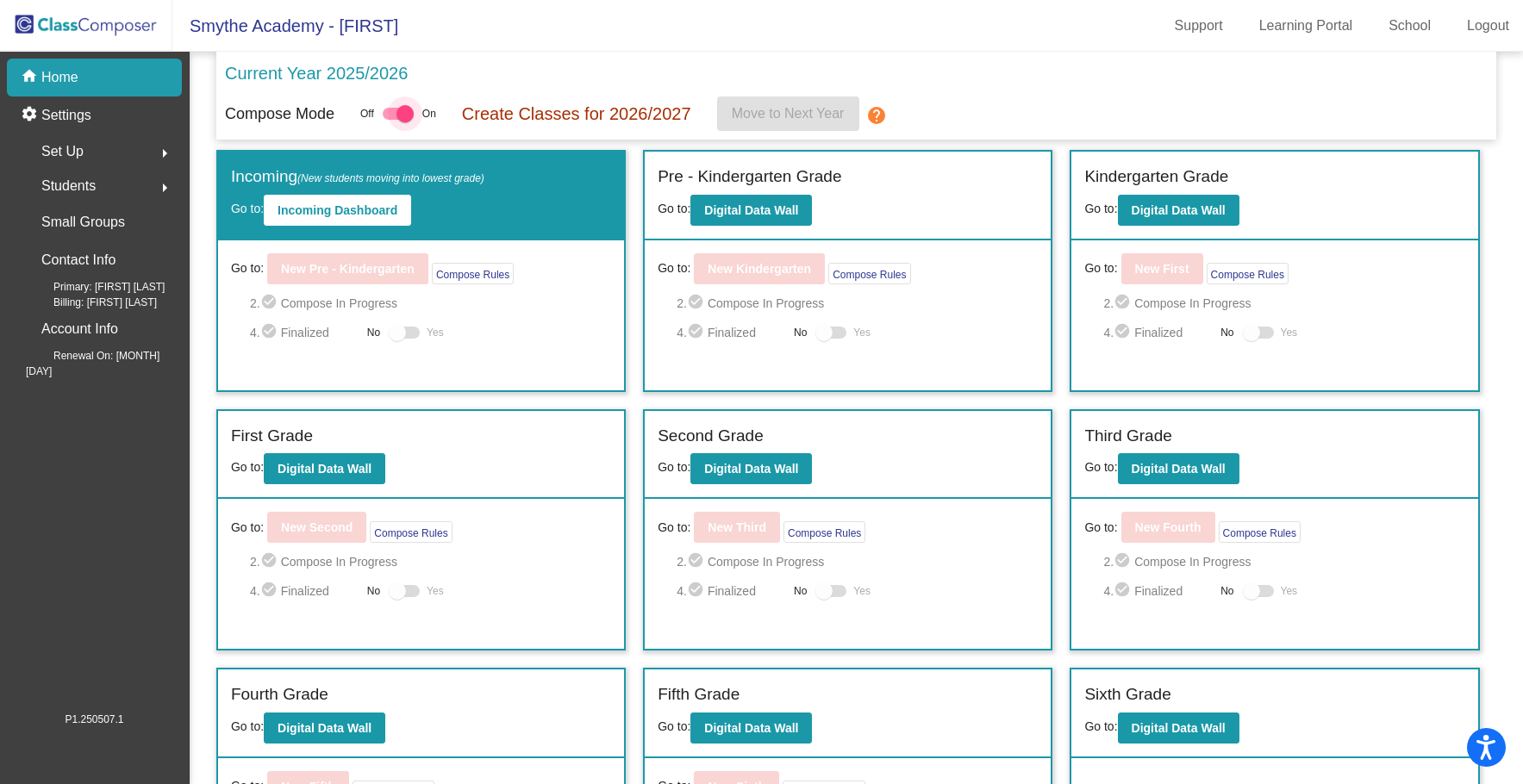 click at bounding box center (405, 114) 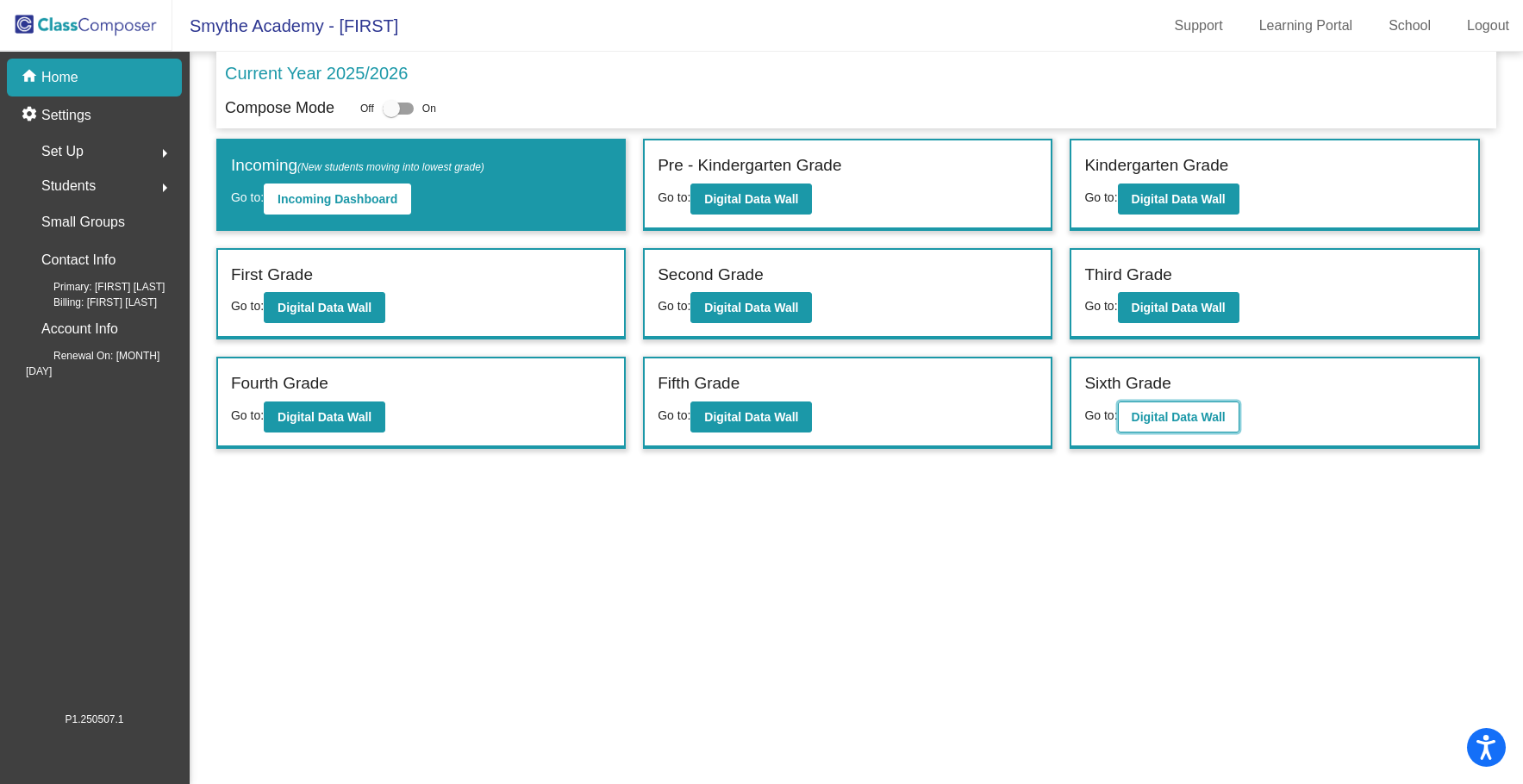 click on "Digital Data Wall" 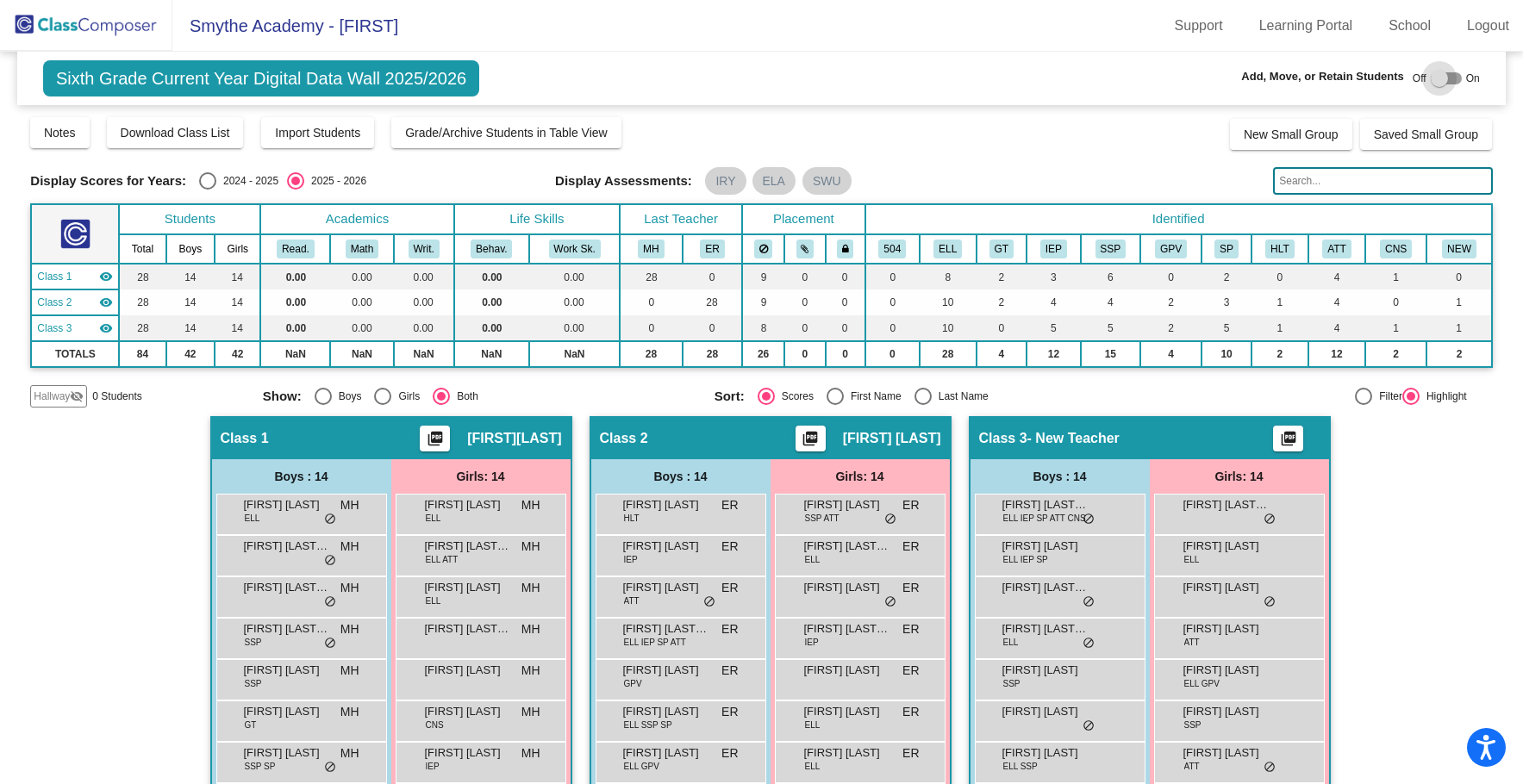 click at bounding box center (1439, 78) 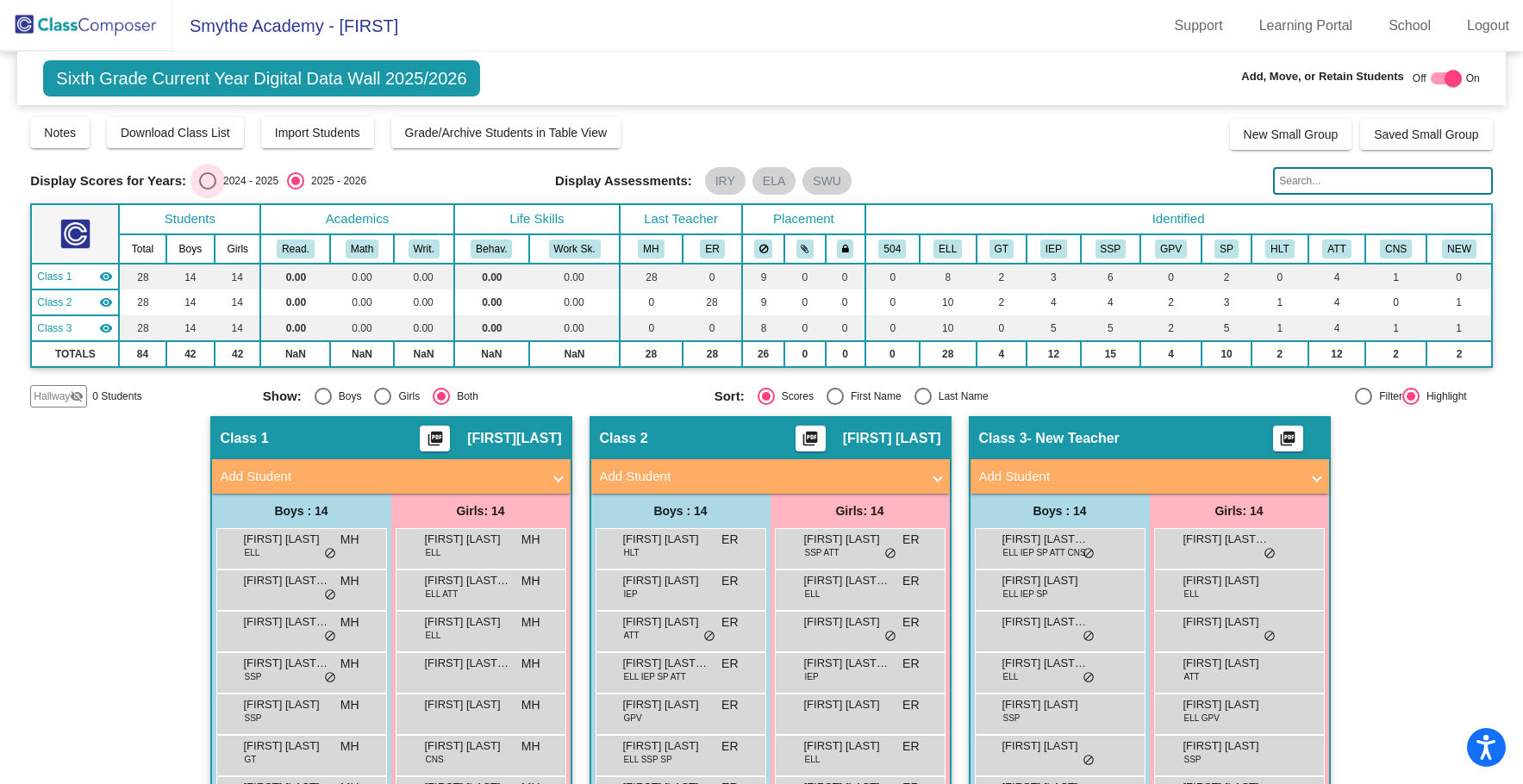 click at bounding box center [208, 181] 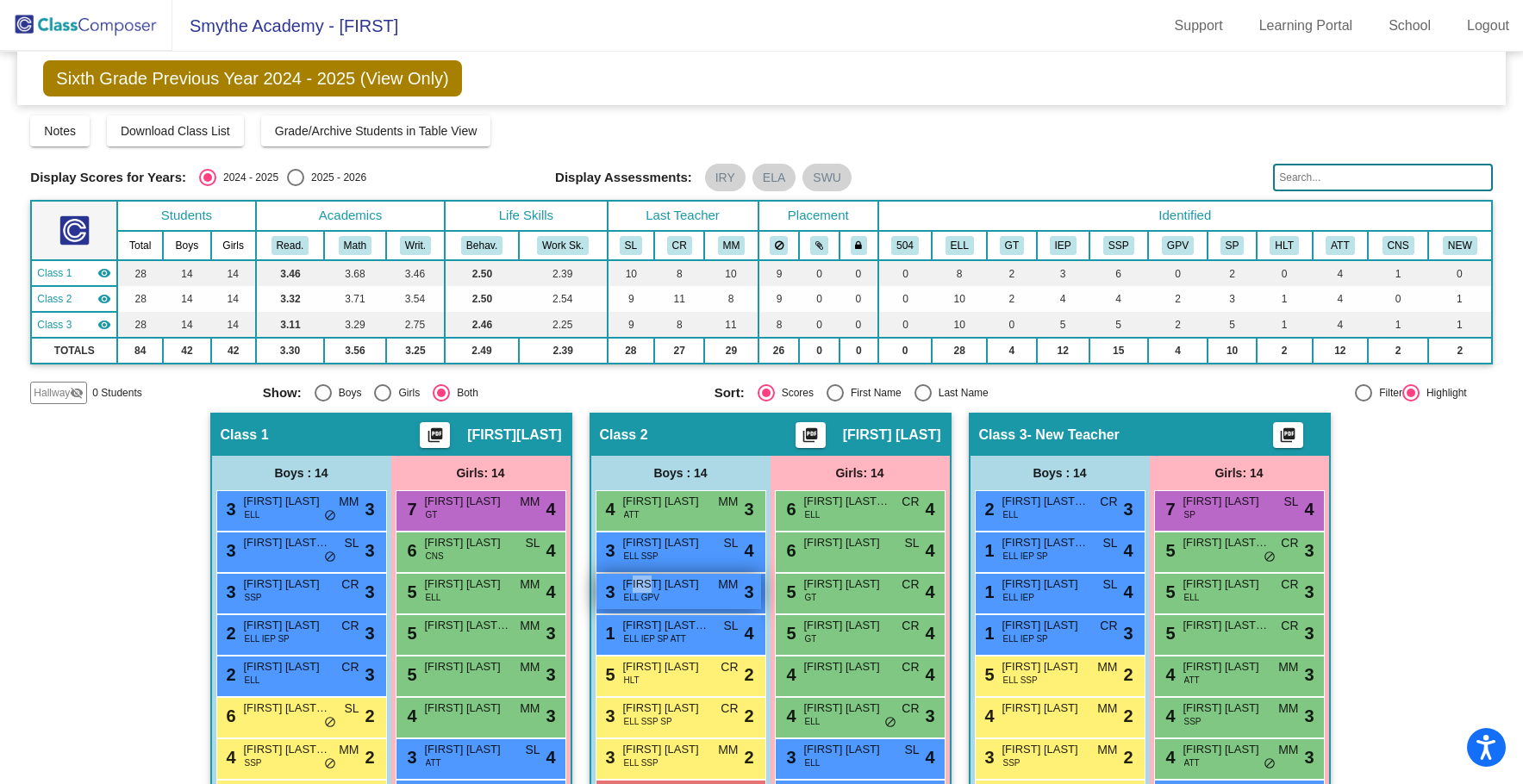 click on "Emilio Gomez" at bounding box center [666, 584] 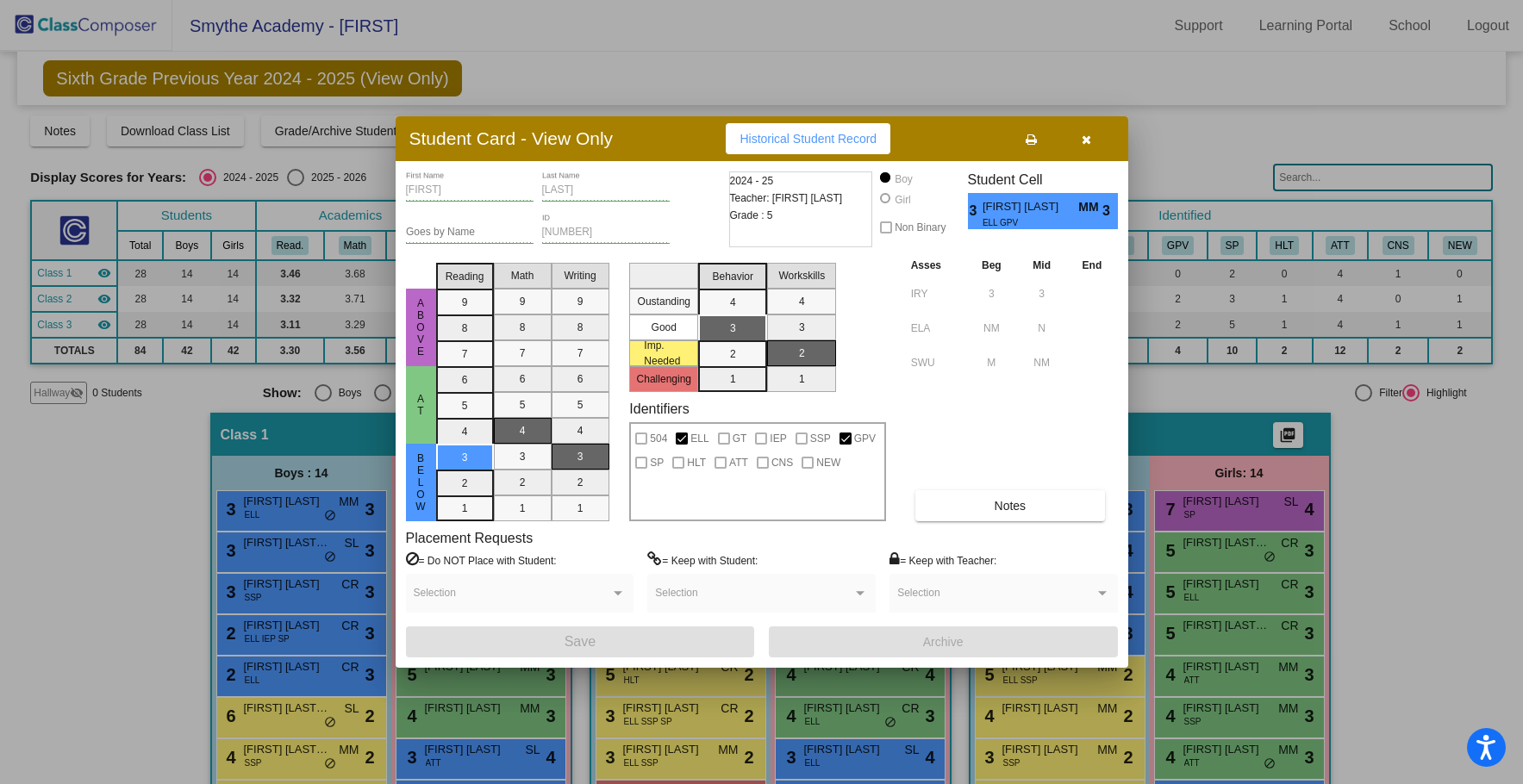click at bounding box center [1086, 140] 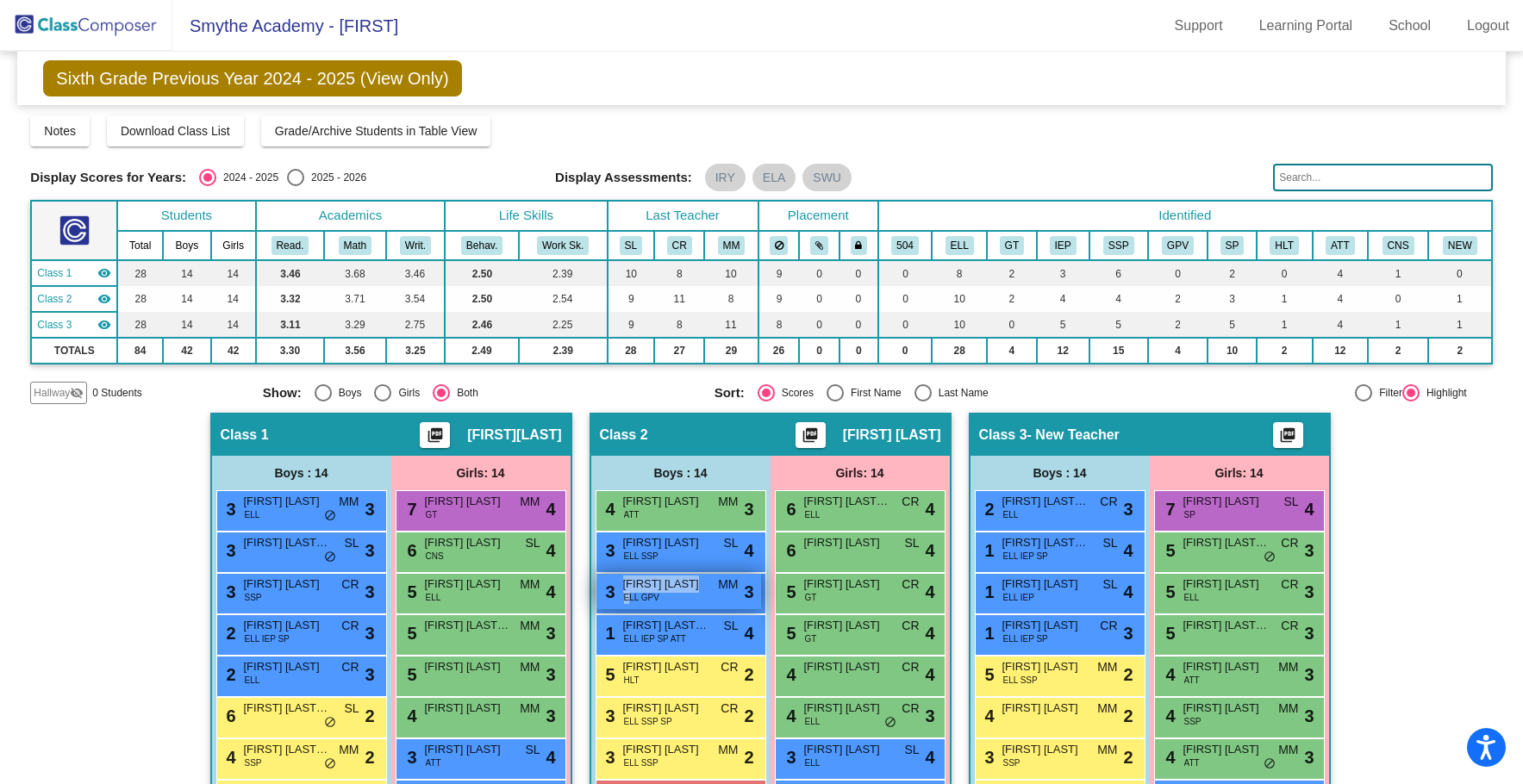drag, startPoint x: 626, startPoint y: 597, endPoint x: 655, endPoint y: 595, distance: 29.068884 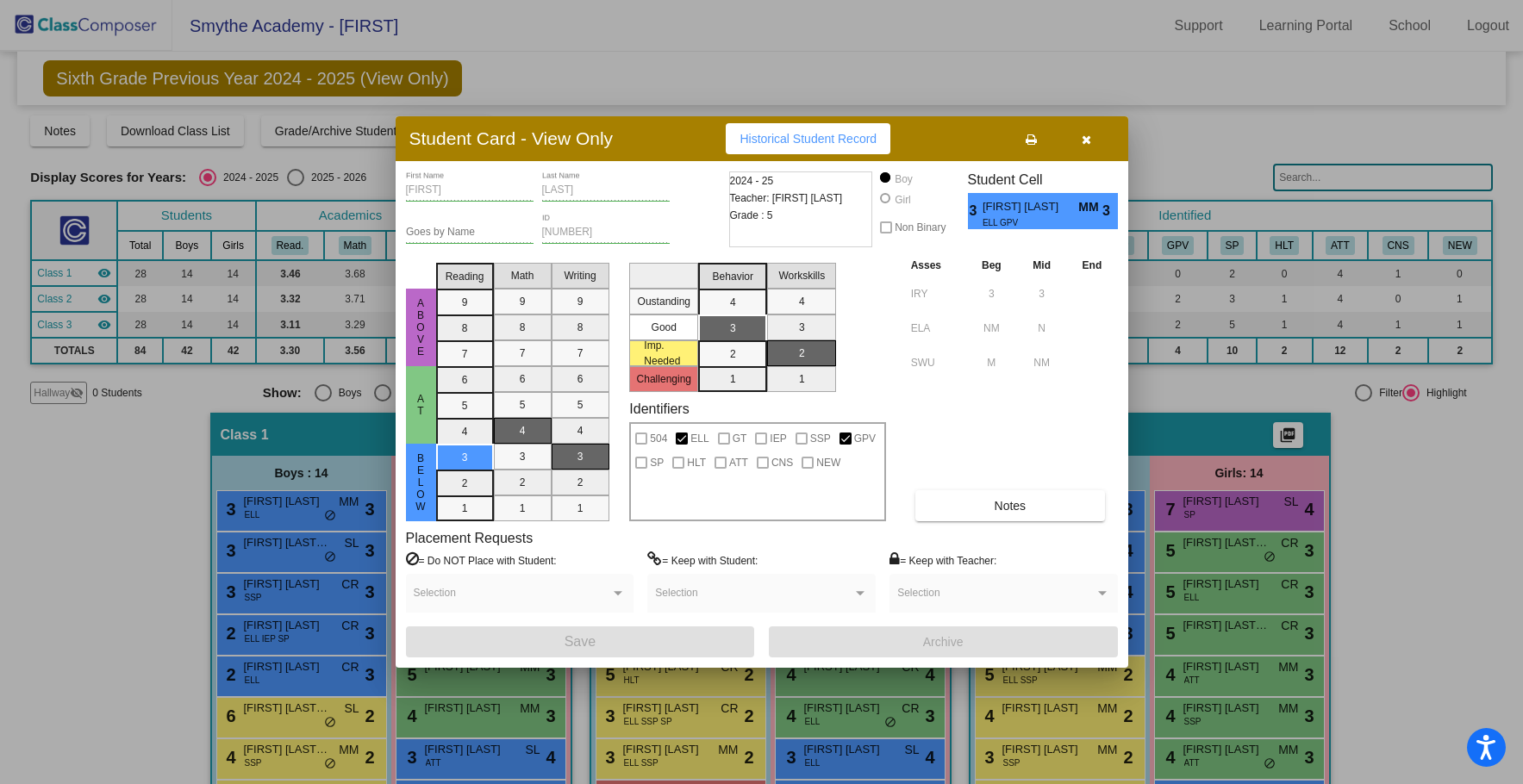 click at bounding box center [1086, 140] 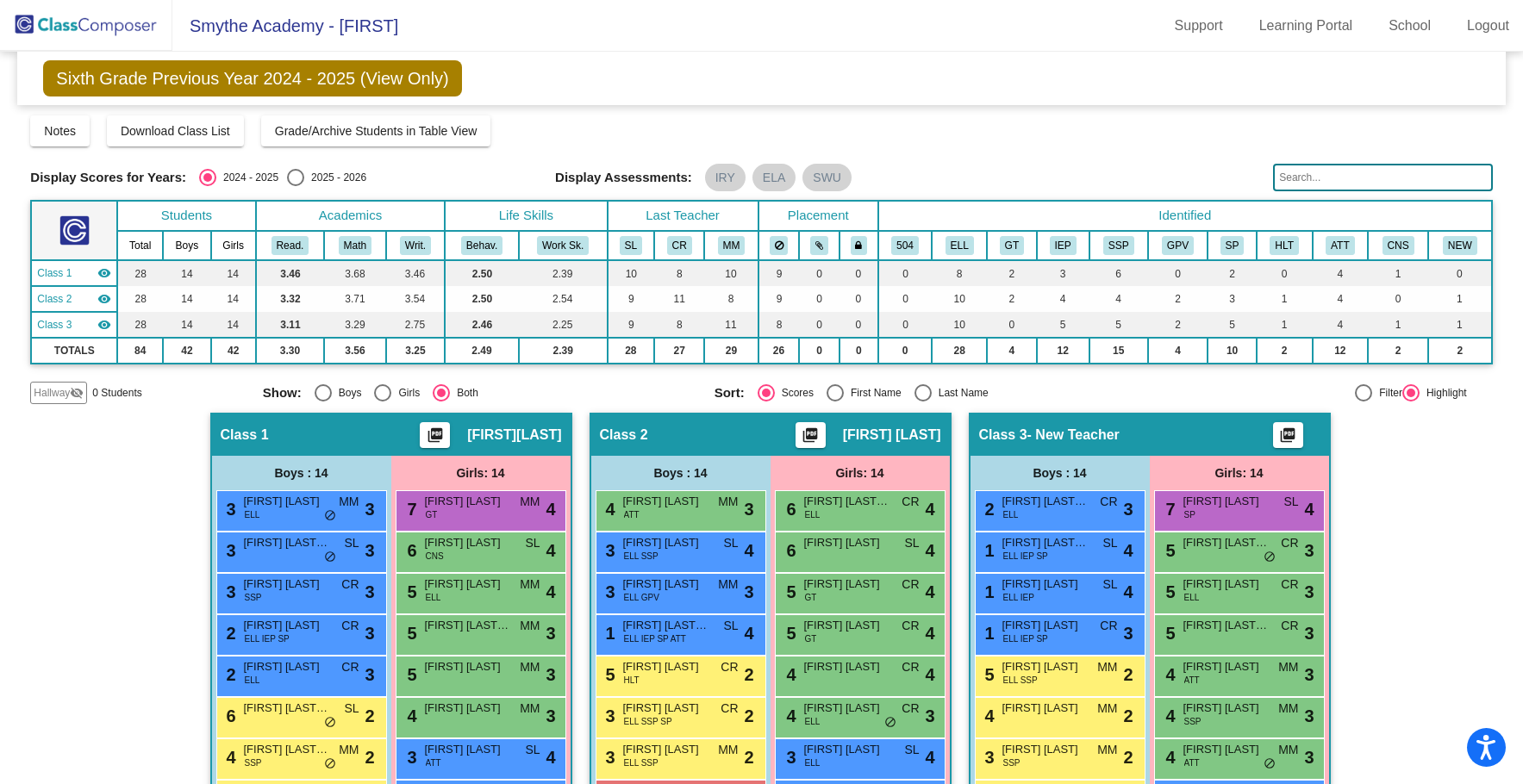 click on "Sixth Grade Previous Year 2024 - 2025 (View Only)" 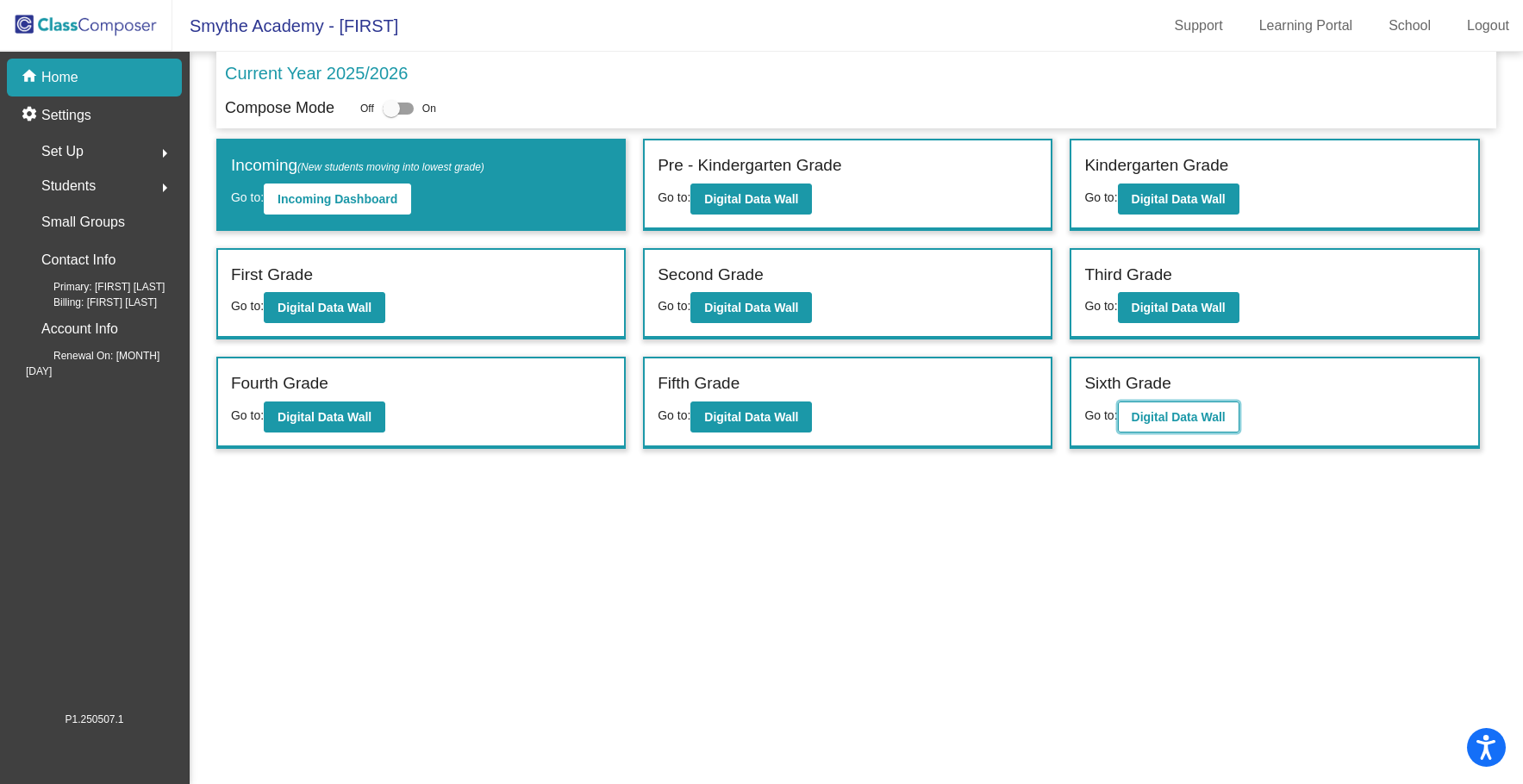 click on "Digital Data Wall" 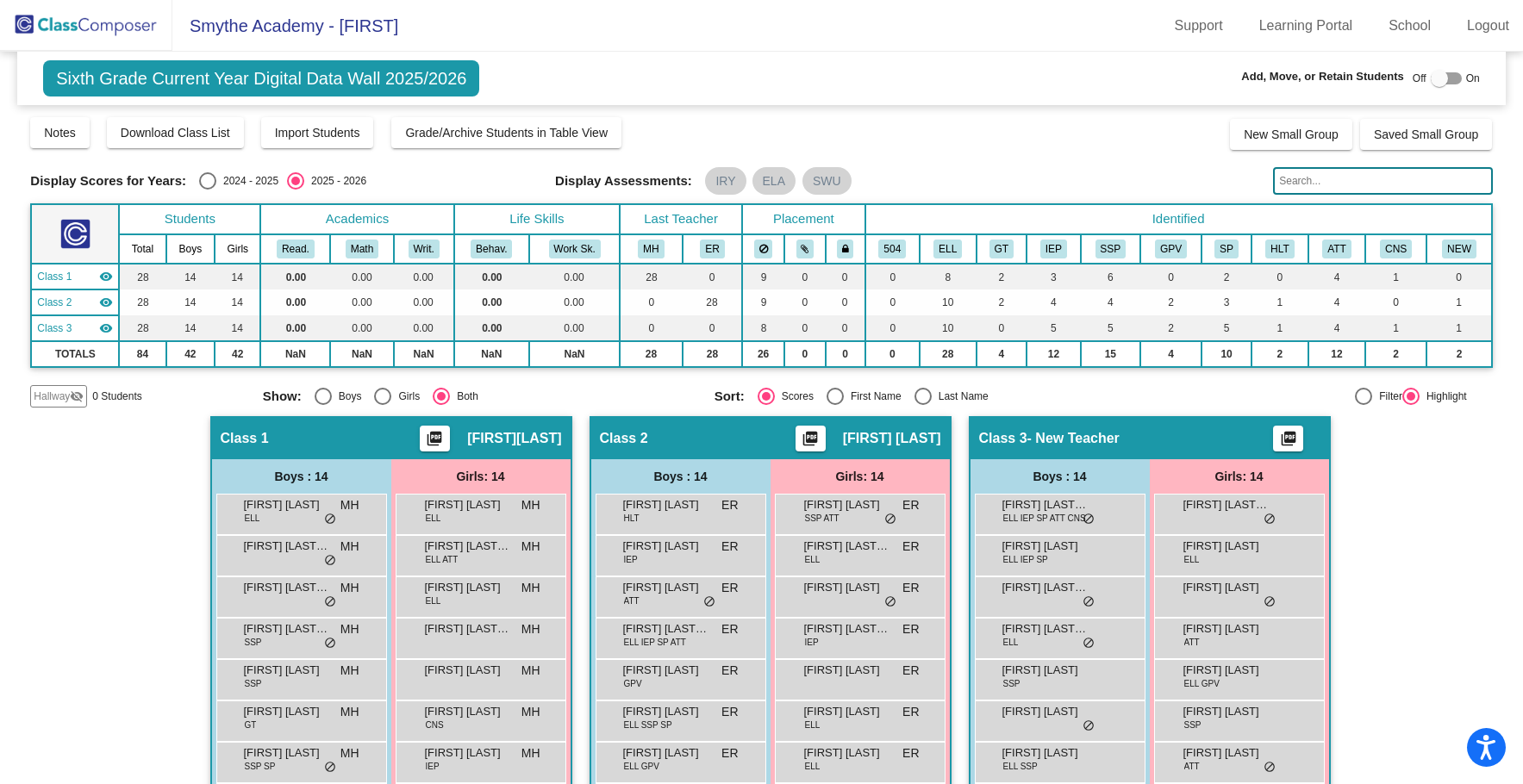 click at bounding box center [1439, 78] 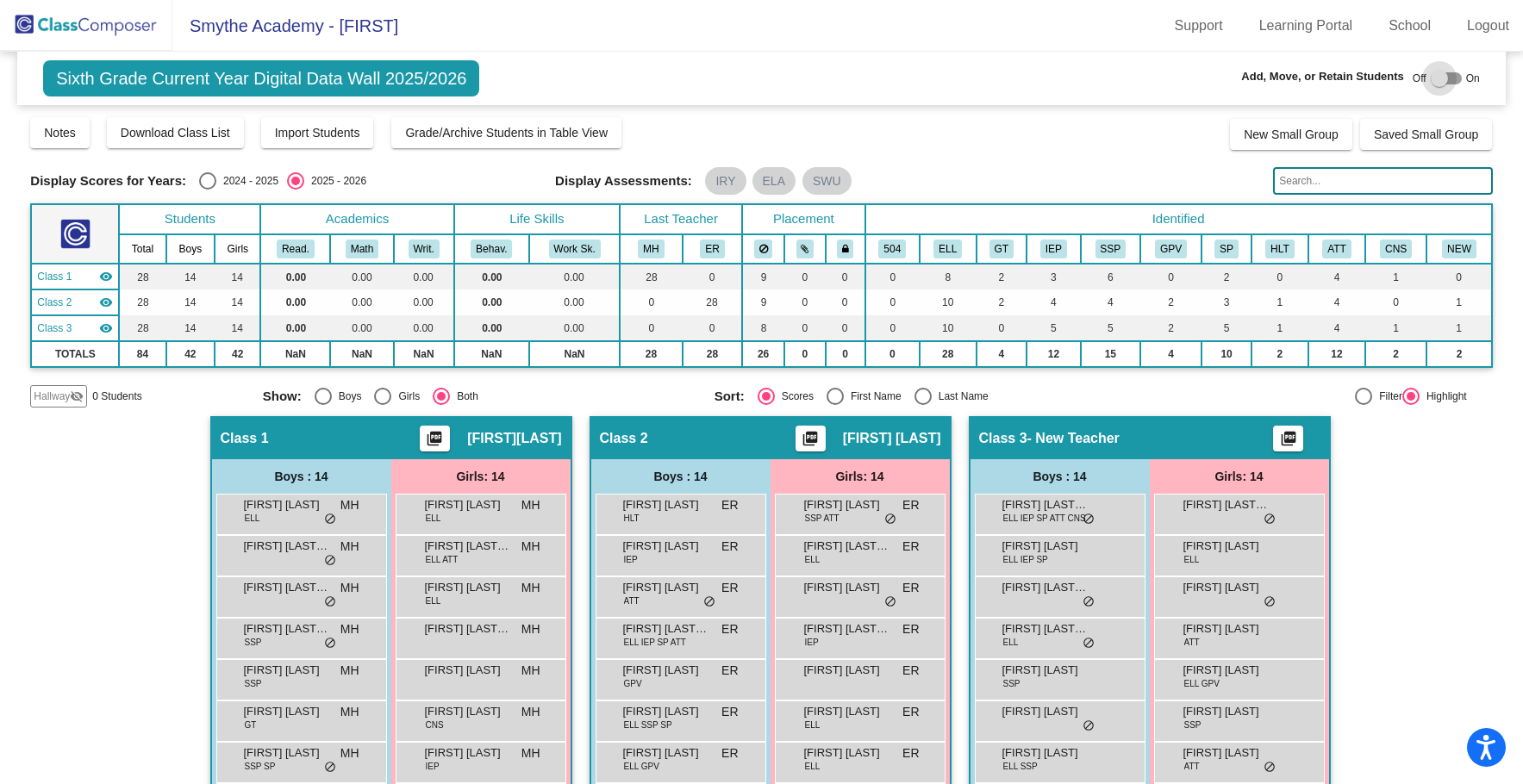 checkbox on "true" 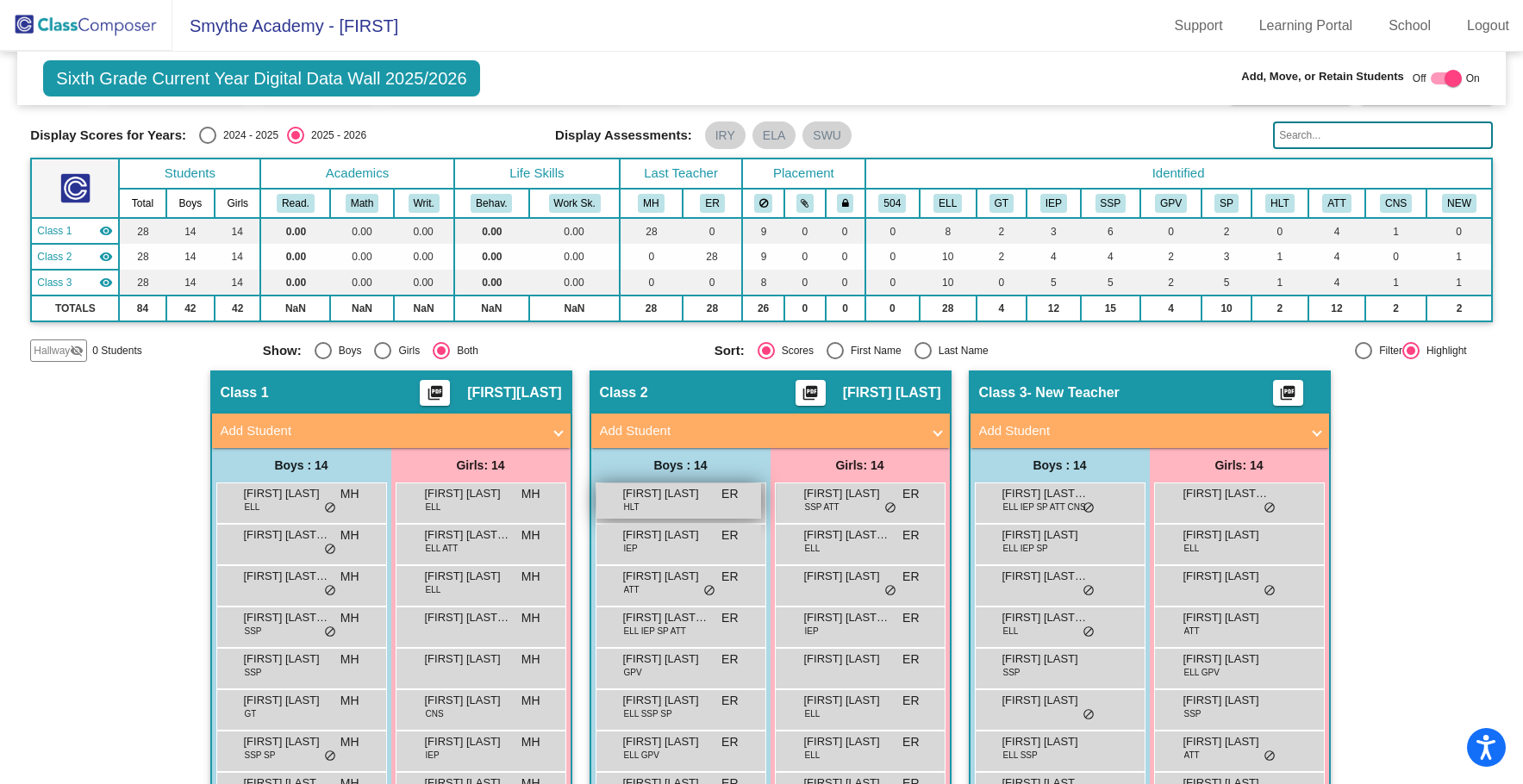 scroll, scrollTop: 58, scrollLeft: 0, axis: vertical 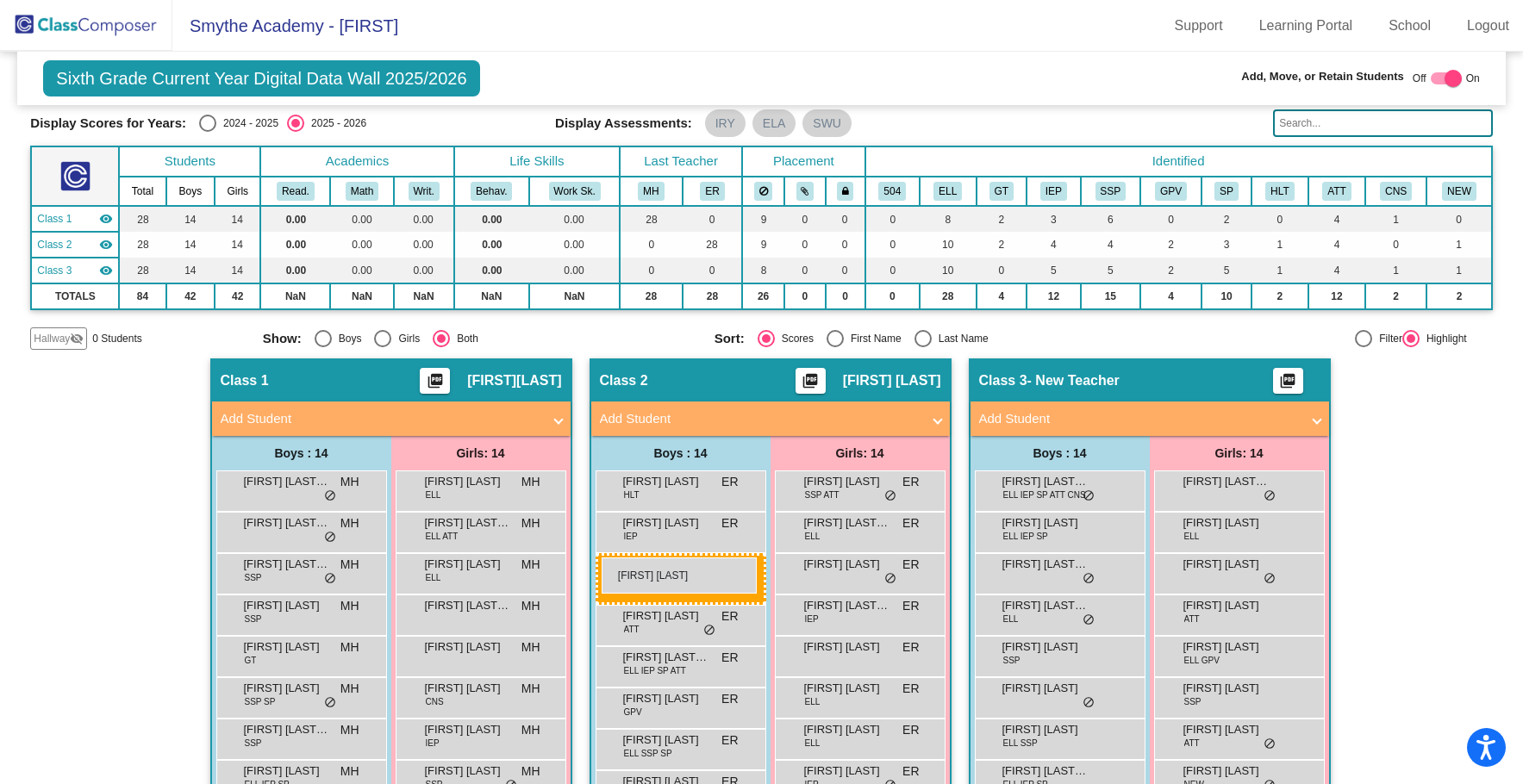 drag, startPoint x: 351, startPoint y: 489, endPoint x: 602, endPoint y: 557, distance: 260.04807 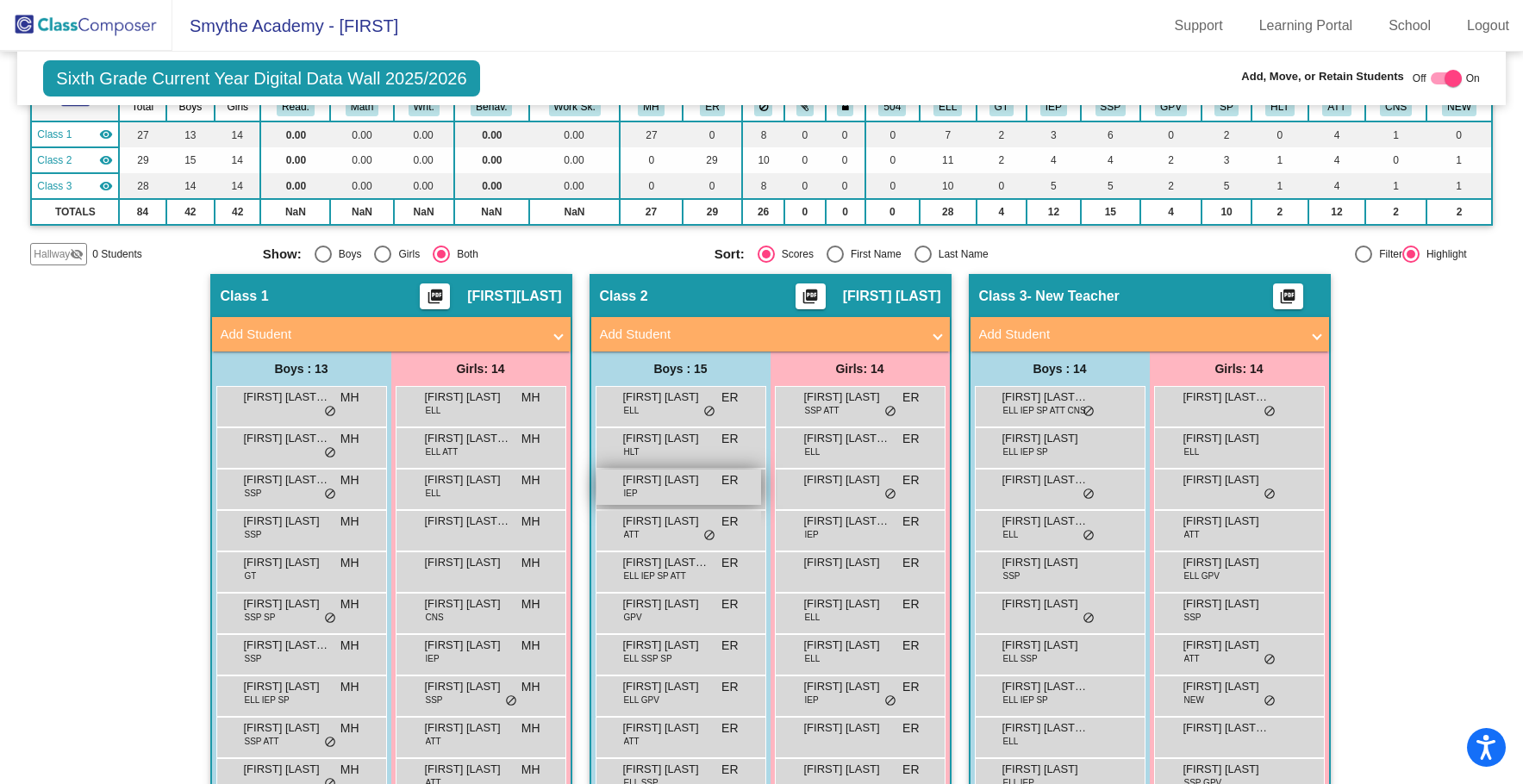 scroll, scrollTop: 172, scrollLeft: 0, axis: vertical 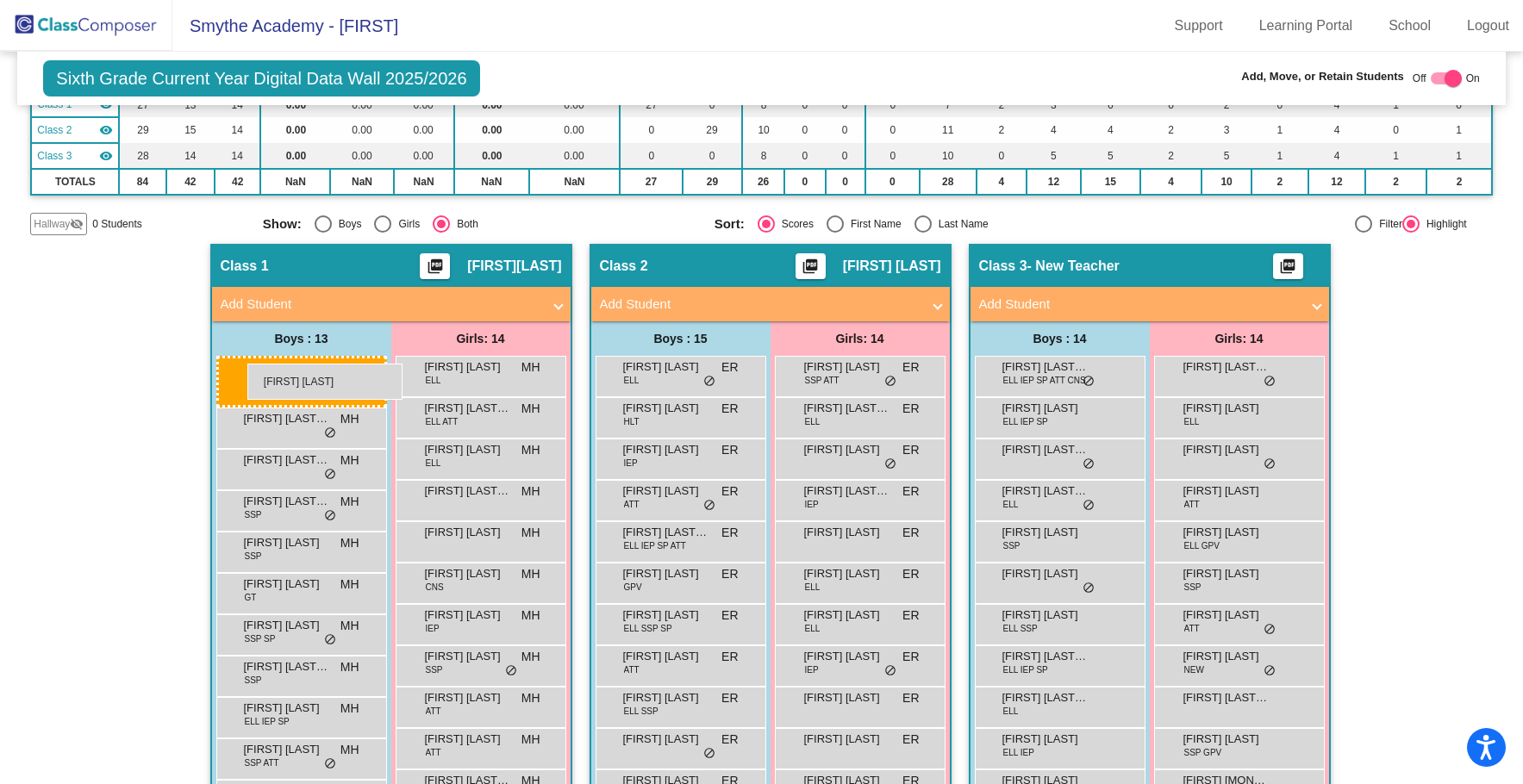 drag, startPoint x: 648, startPoint y: 660, endPoint x: 247, endPoint y: 364, distance: 498.4145 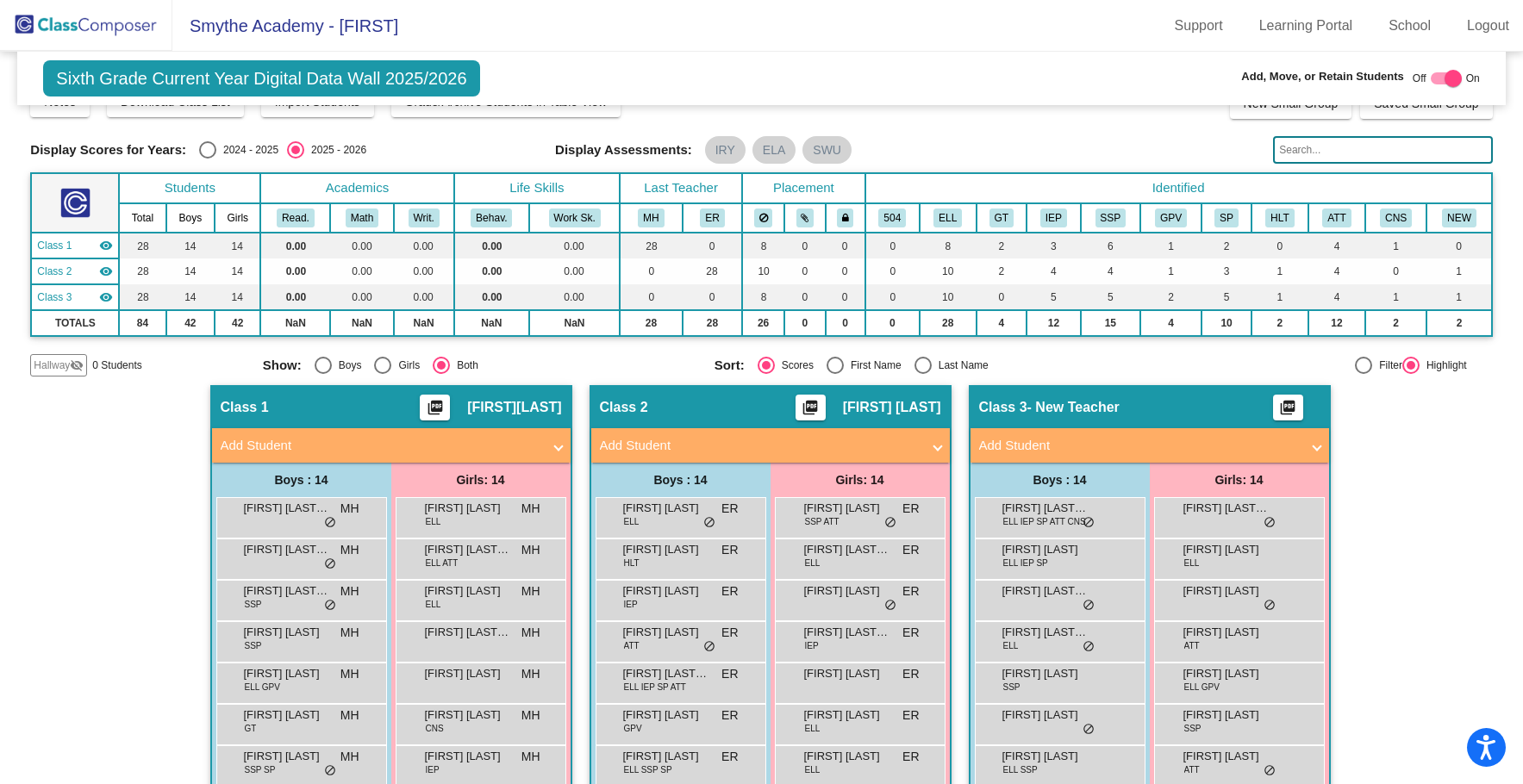 scroll, scrollTop: 0, scrollLeft: 0, axis: both 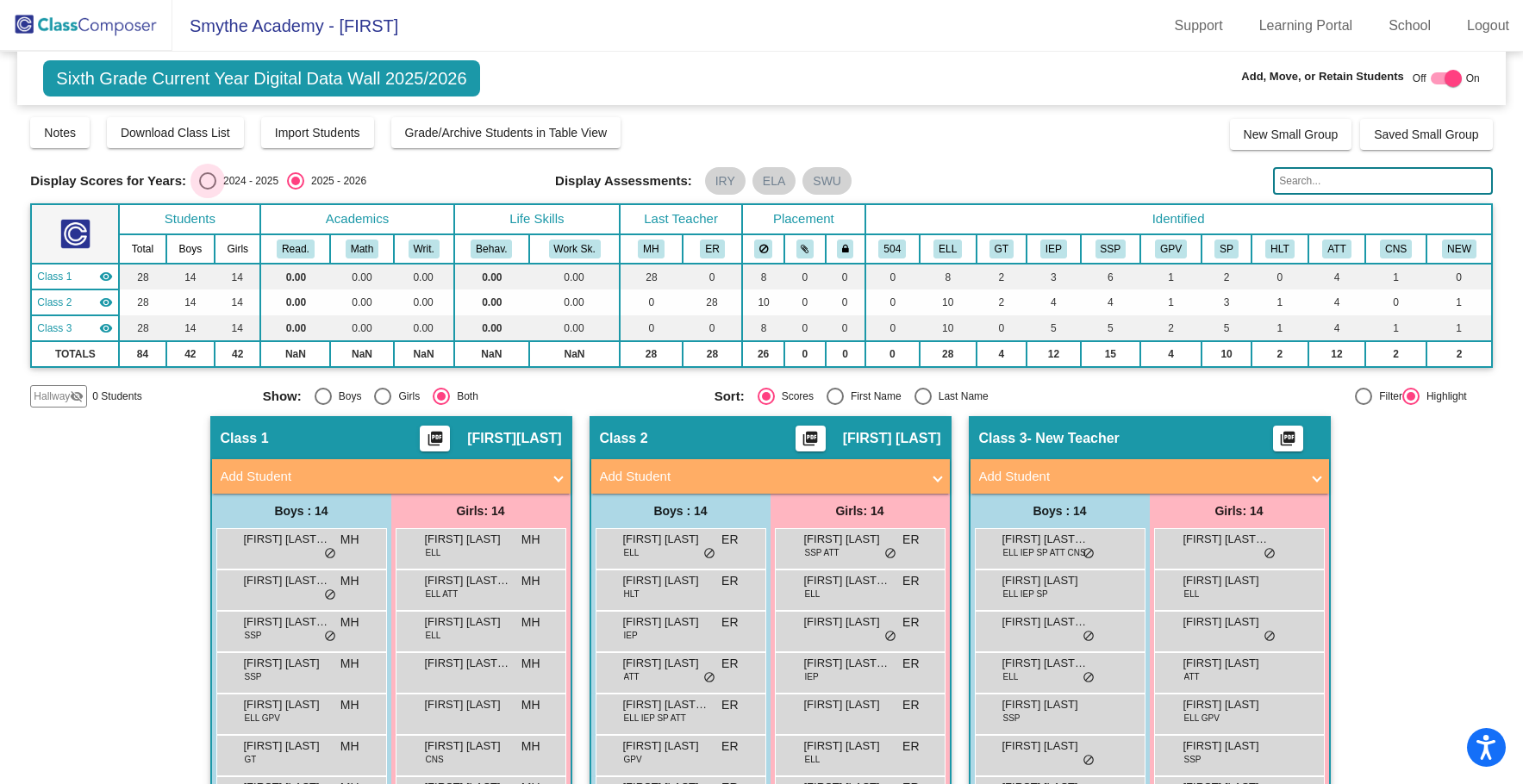 click at bounding box center [208, 181] 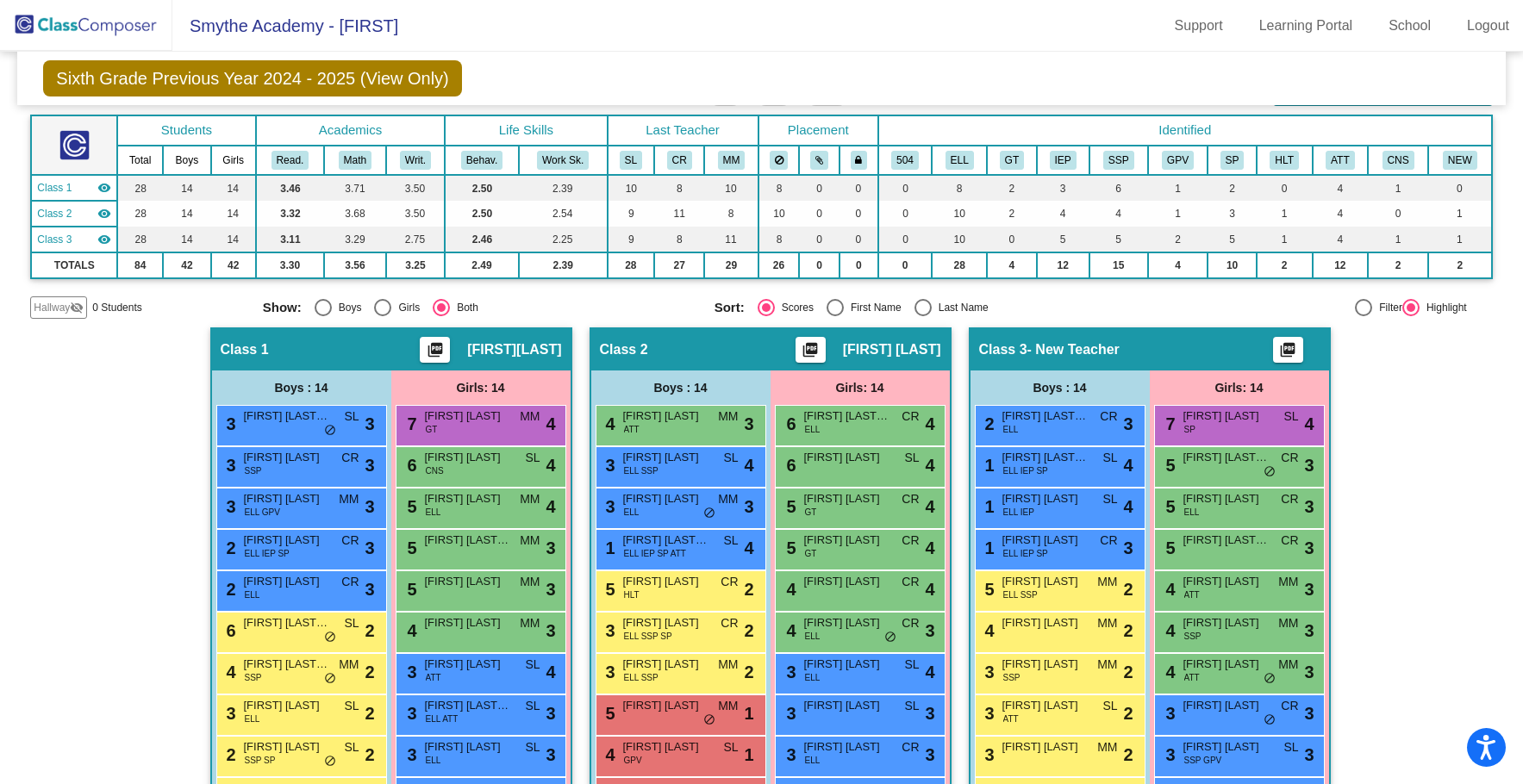 scroll, scrollTop: 83, scrollLeft: 0, axis: vertical 